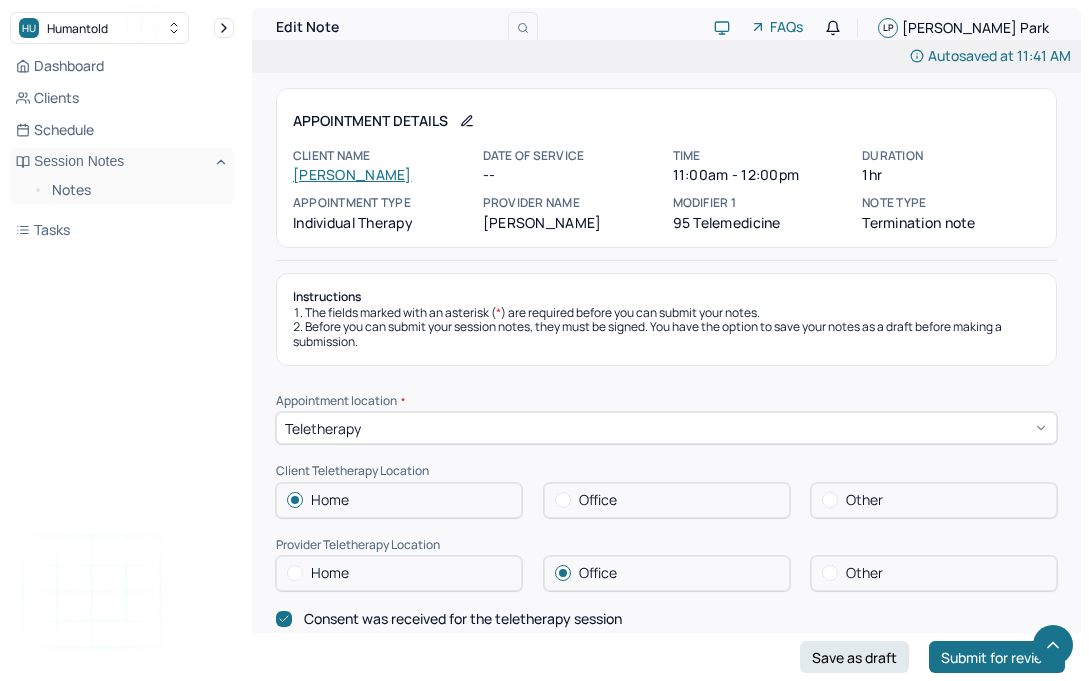 scroll, scrollTop: 793, scrollLeft: 0, axis: vertical 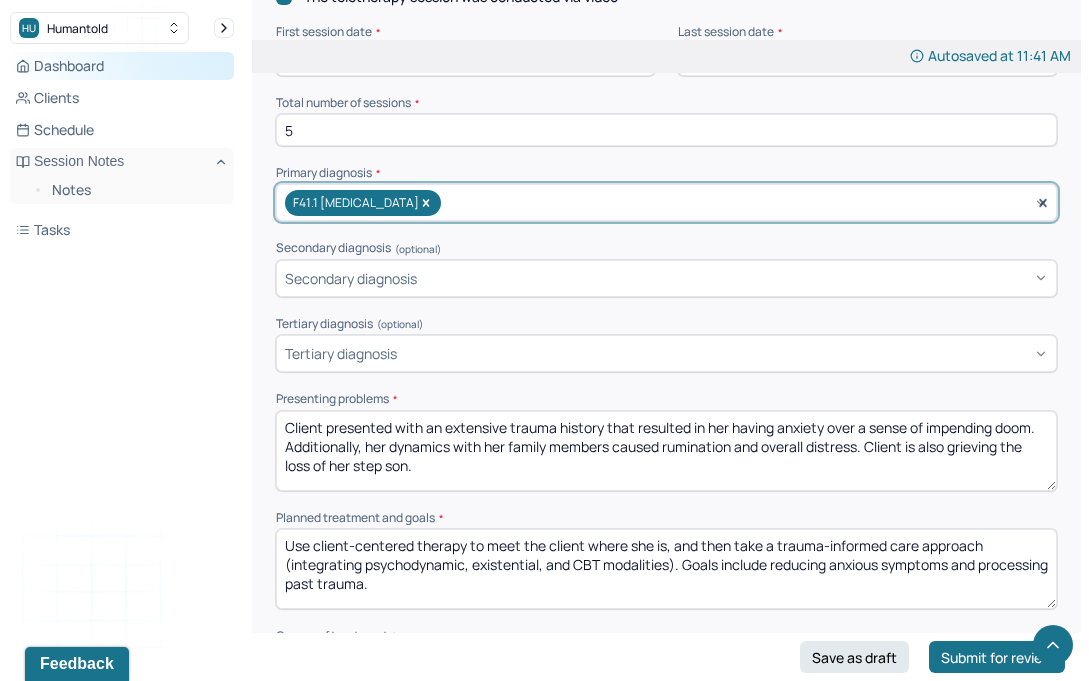 click on "Dashboard" at bounding box center [122, 66] 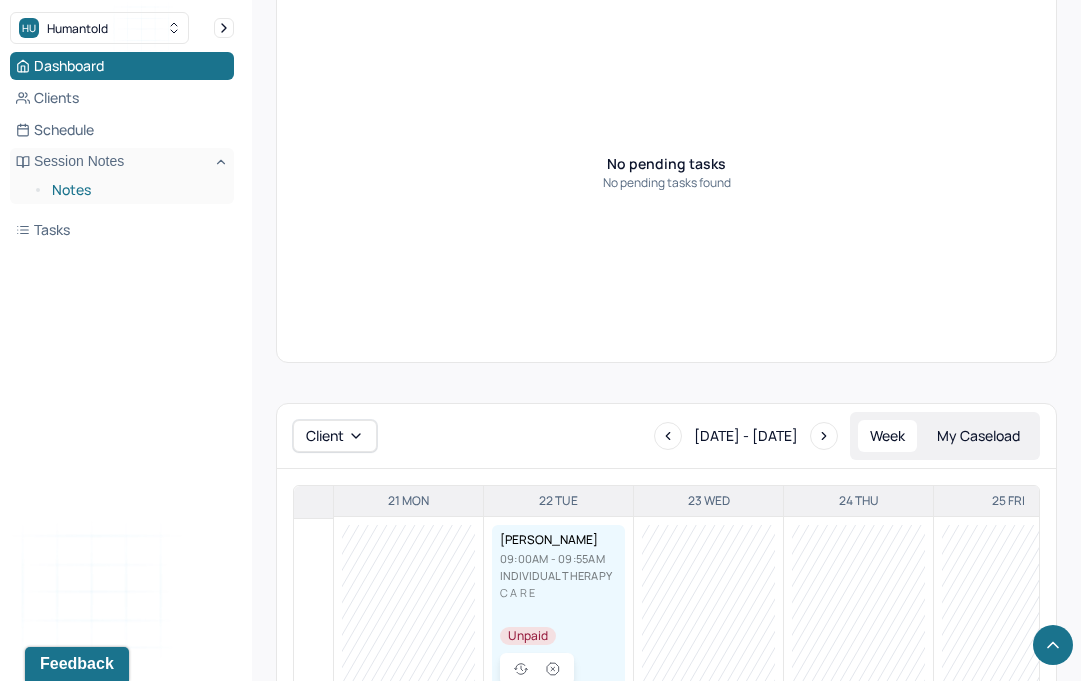 click on "Notes" at bounding box center [135, 190] 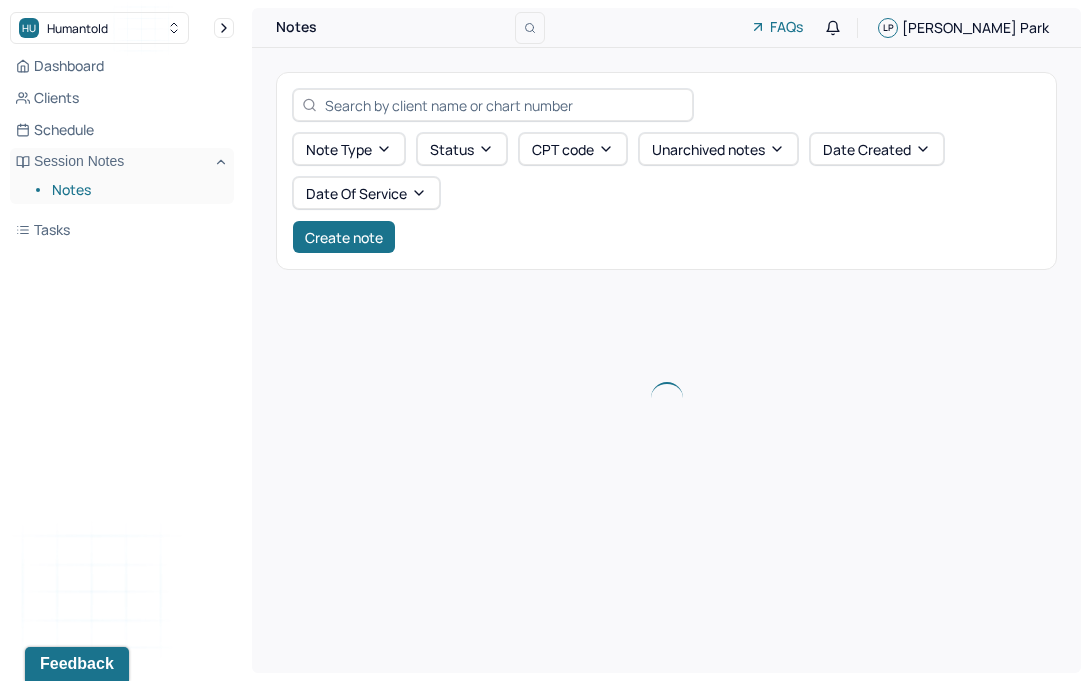 scroll, scrollTop: 0, scrollLeft: 0, axis: both 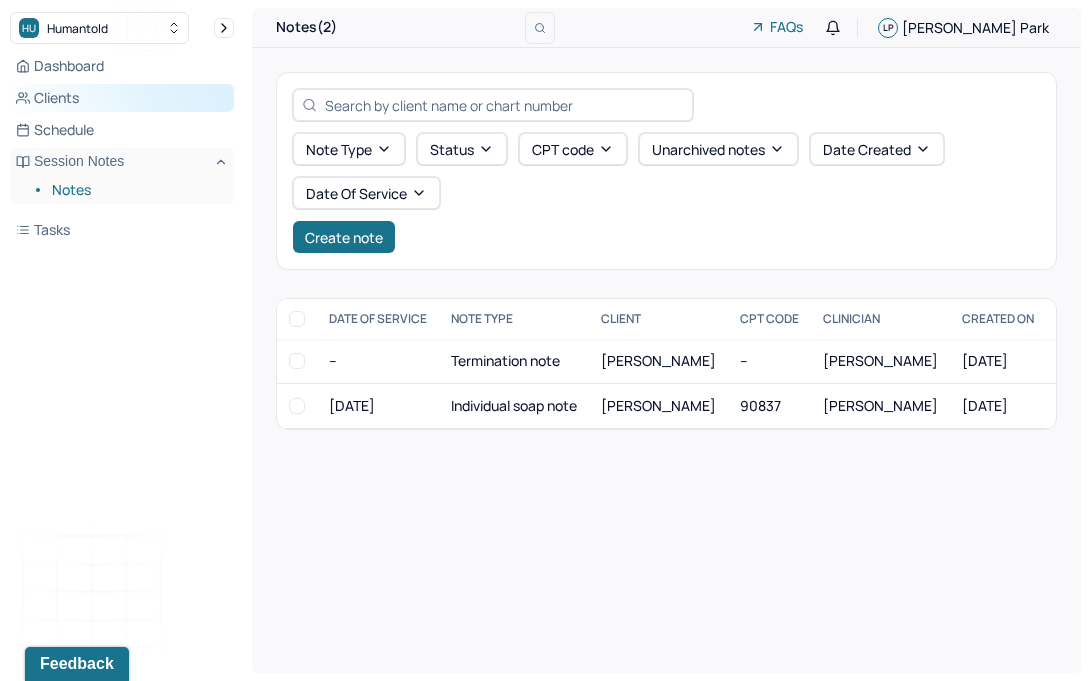 click on "Clients" at bounding box center (122, 98) 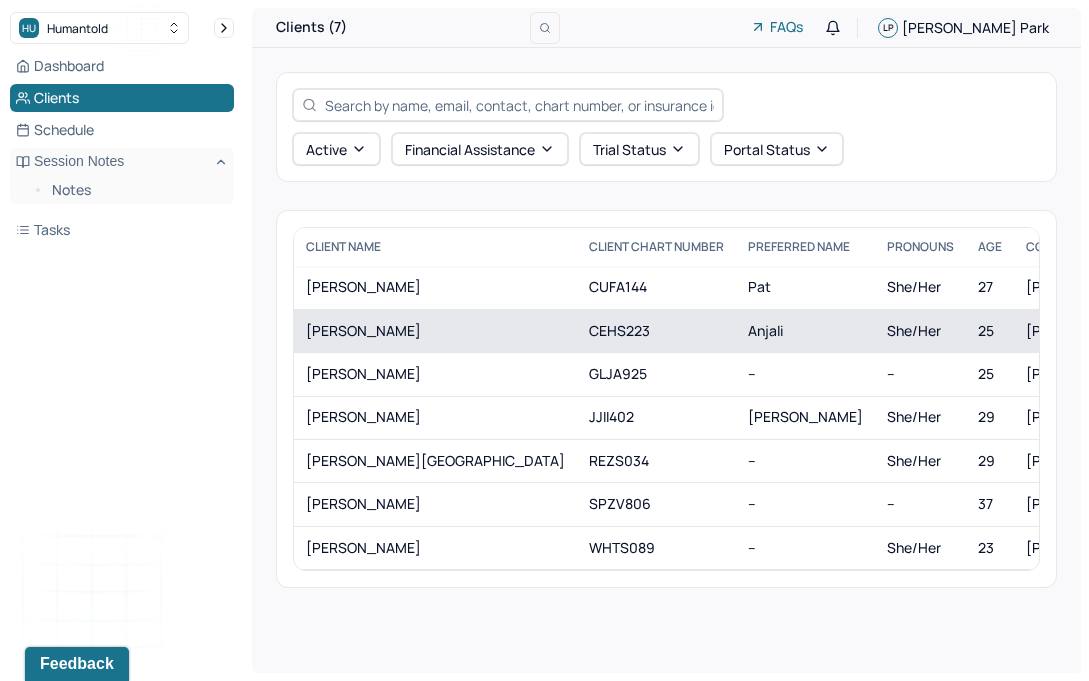 click on "CHERIAN, ANJALI" at bounding box center (435, 331) 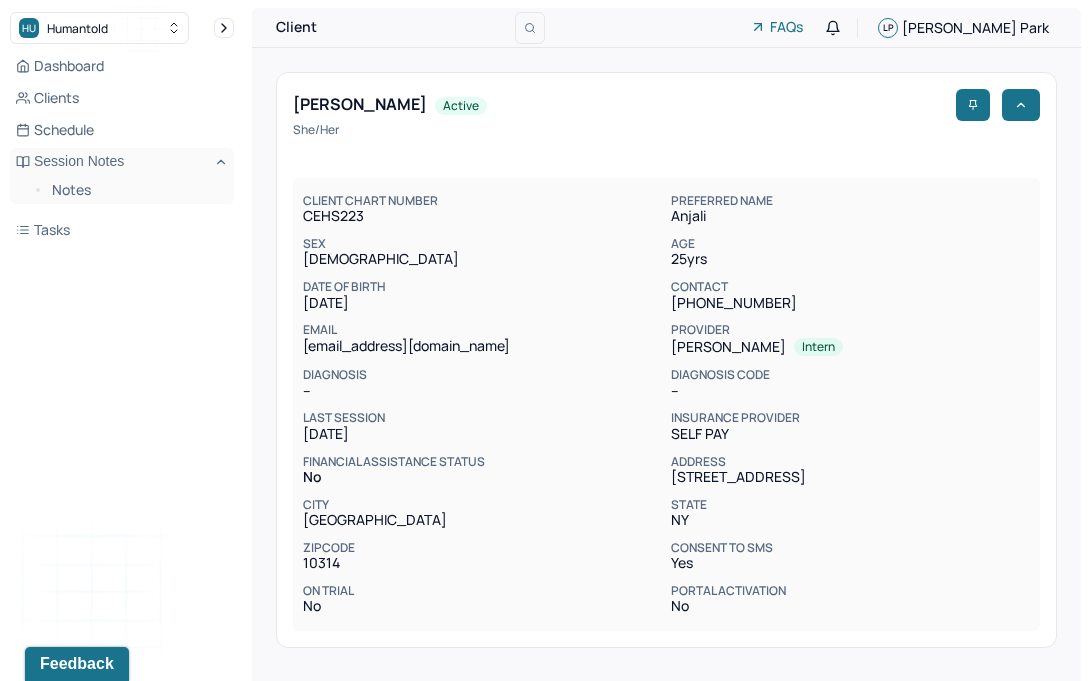 scroll, scrollTop: 0, scrollLeft: 0, axis: both 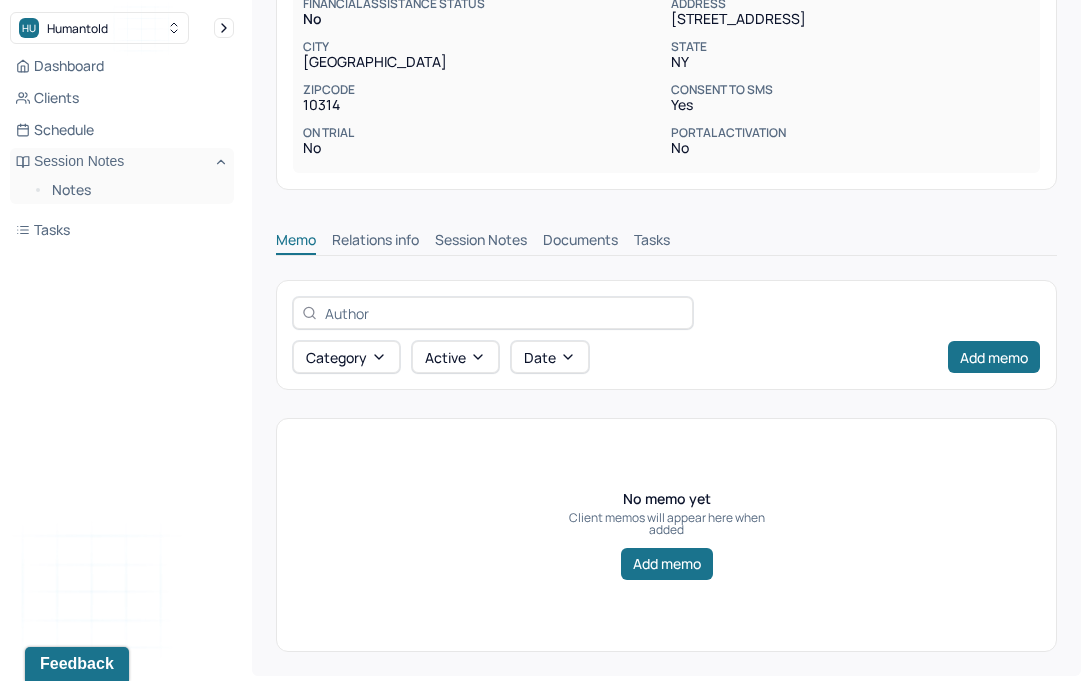 click on "Session Notes" at bounding box center [481, 242] 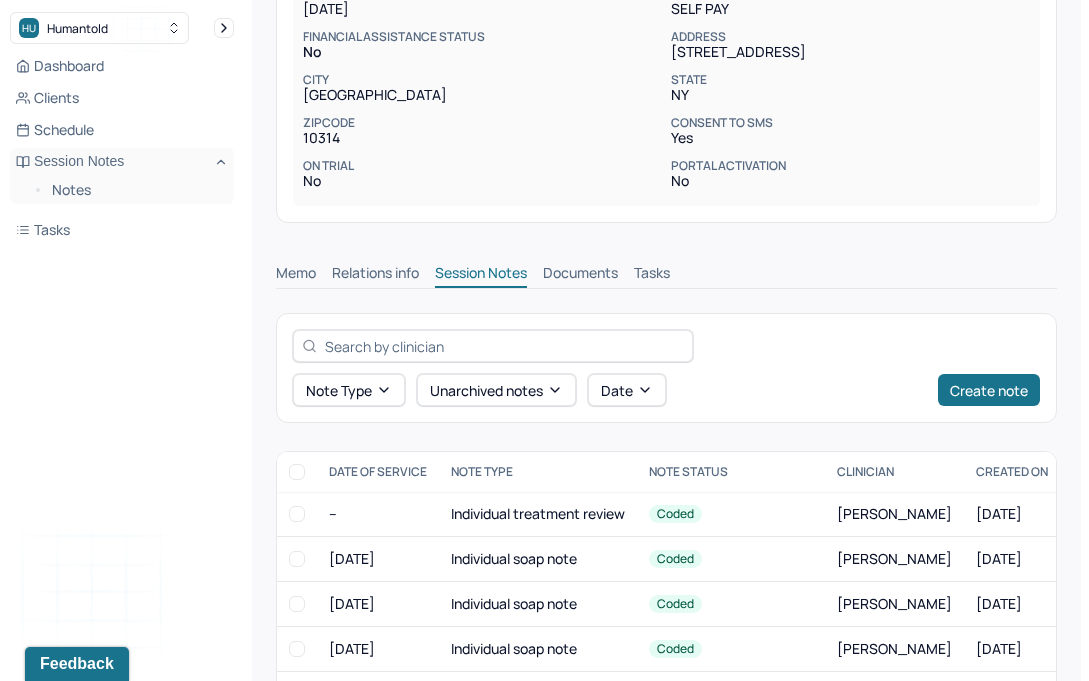 scroll, scrollTop: 458, scrollLeft: 0, axis: vertical 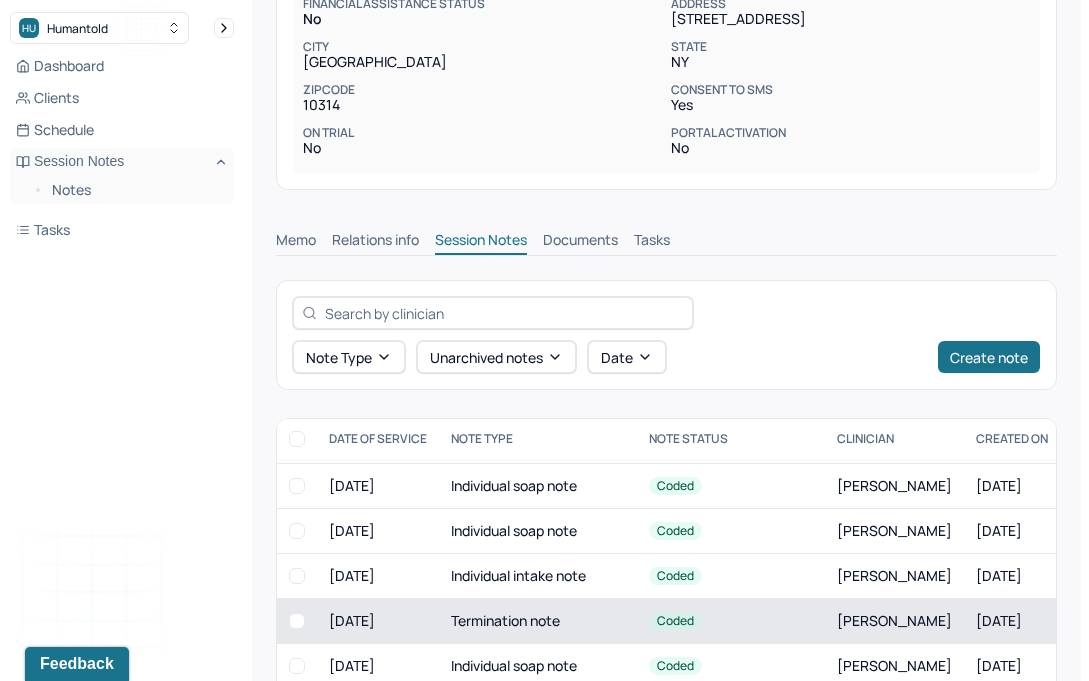 click on "Termination note" at bounding box center (538, 621) 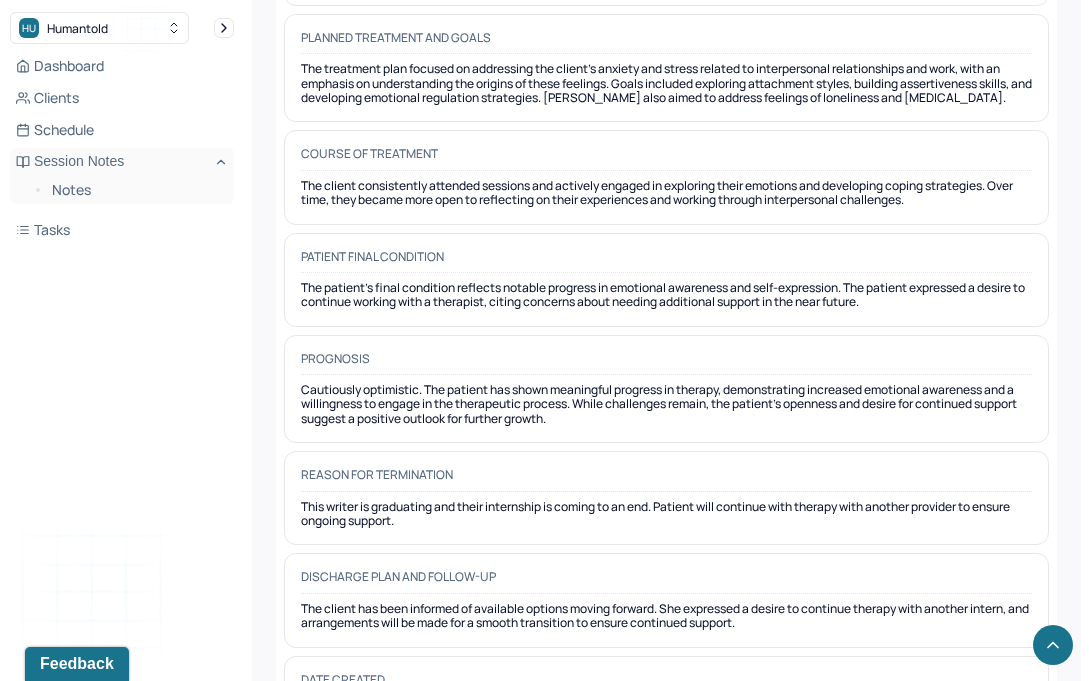 scroll, scrollTop: 1819, scrollLeft: 0, axis: vertical 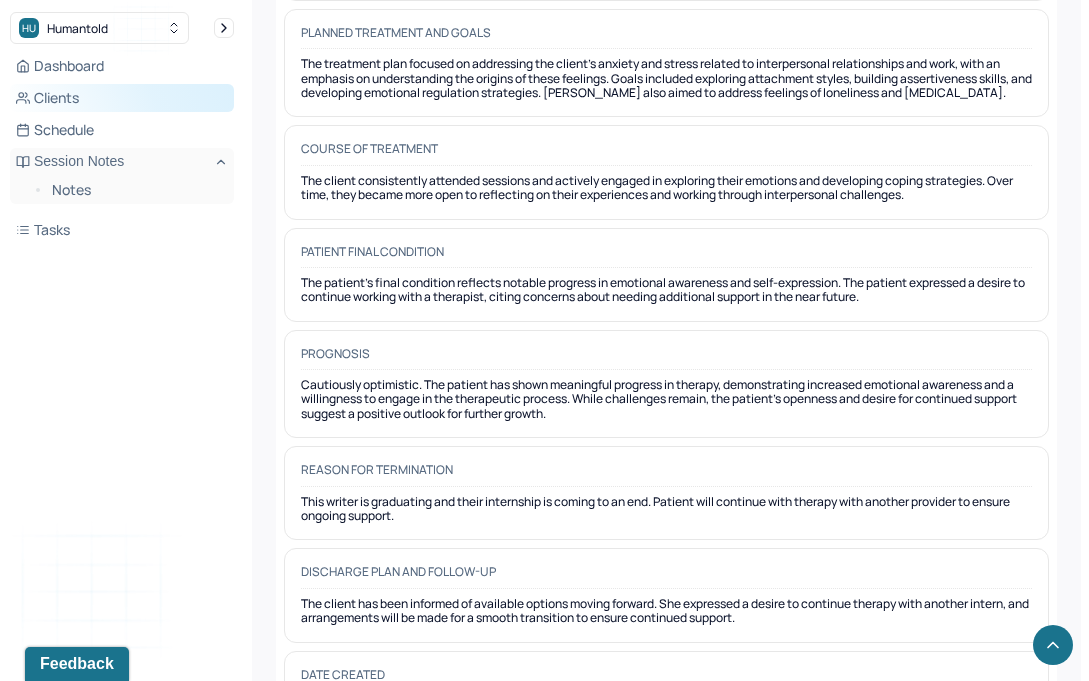 click on "Clients" at bounding box center [122, 98] 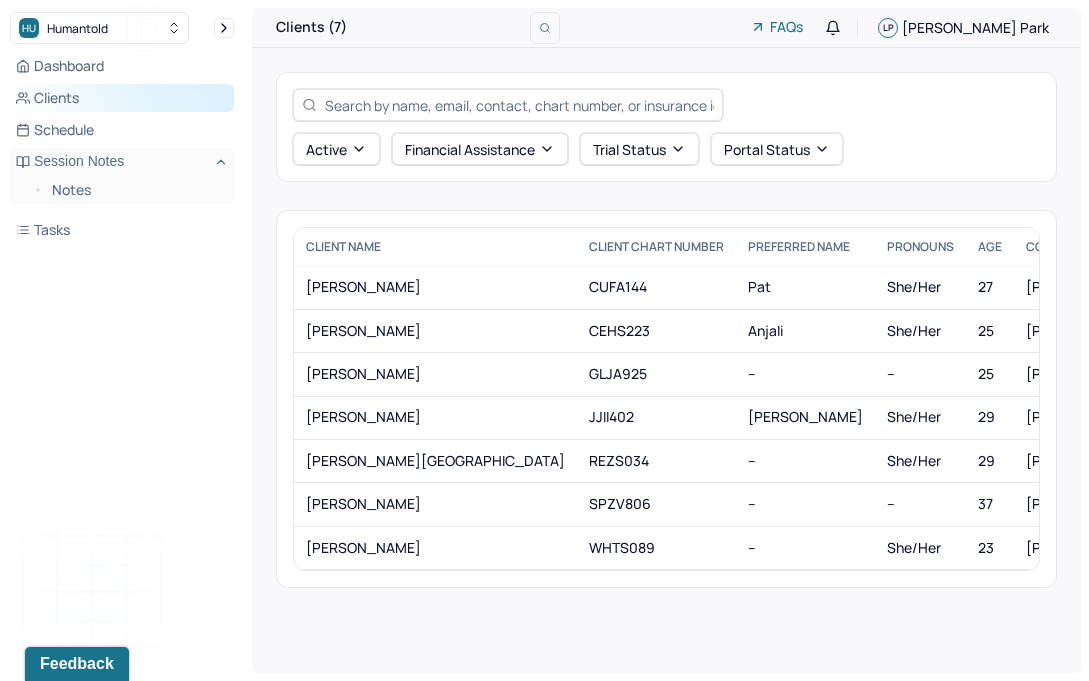 scroll, scrollTop: 0, scrollLeft: 0, axis: both 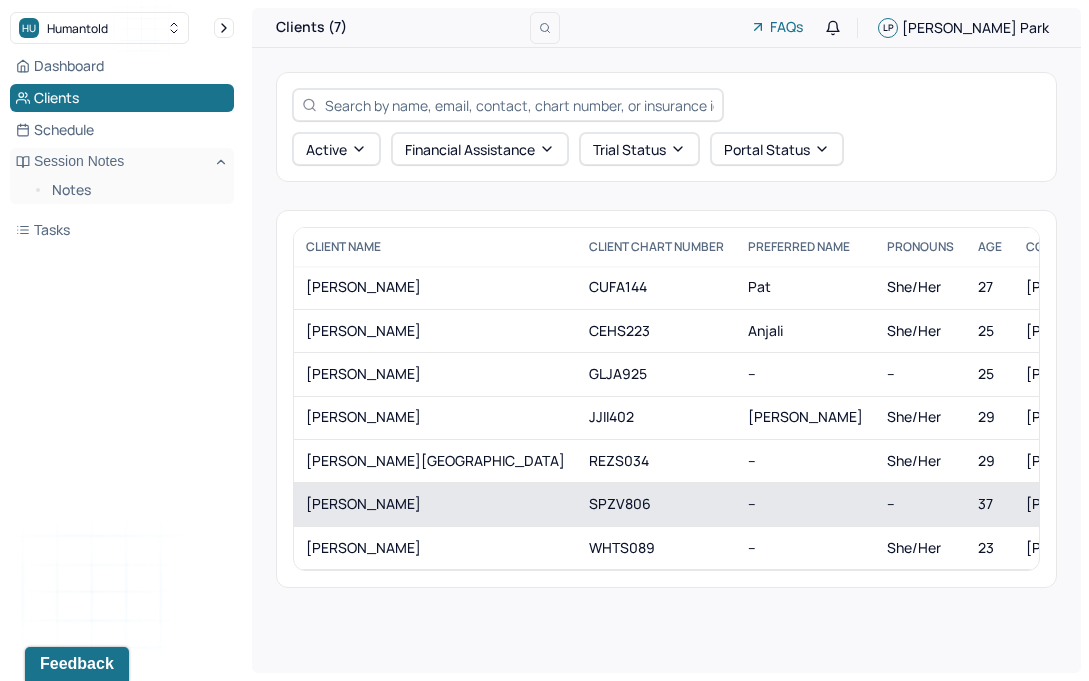 click on "SLENTZ, KRISTINE" at bounding box center [435, 504] 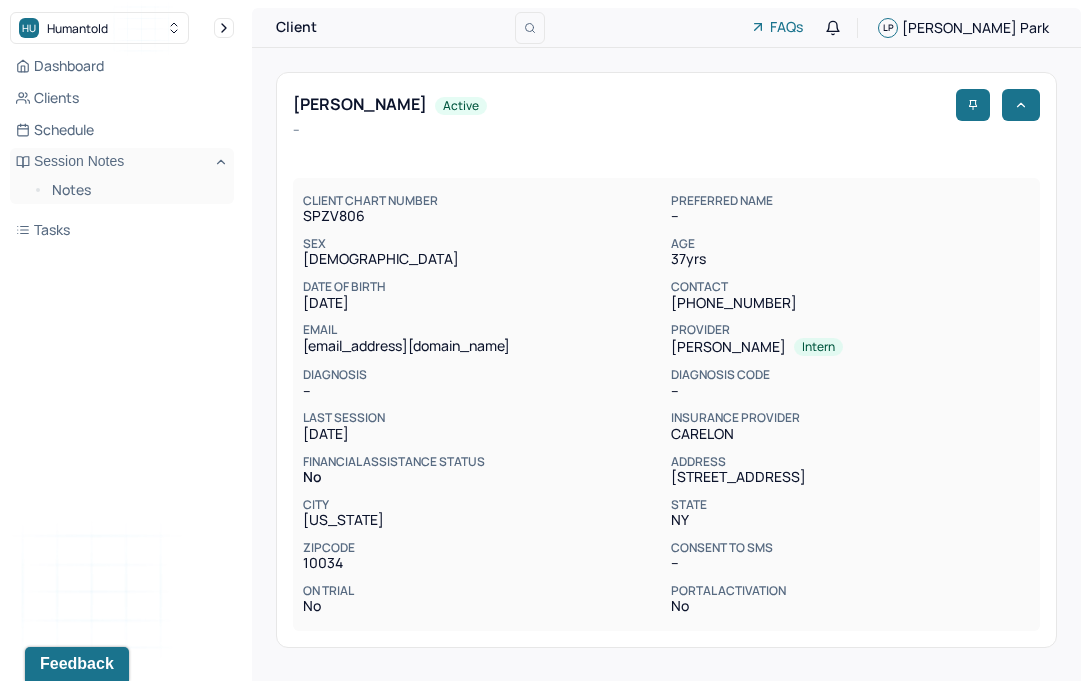 scroll, scrollTop: 0, scrollLeft: 0, axis: both 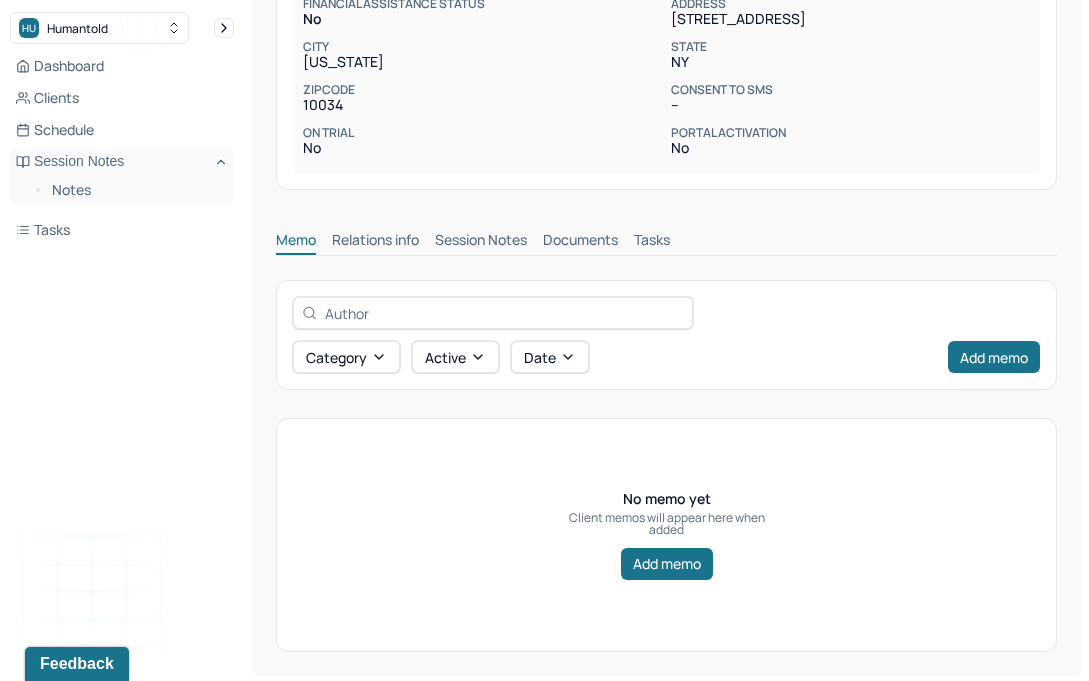 click on "Session Notes" at bounding box center (481, 242) 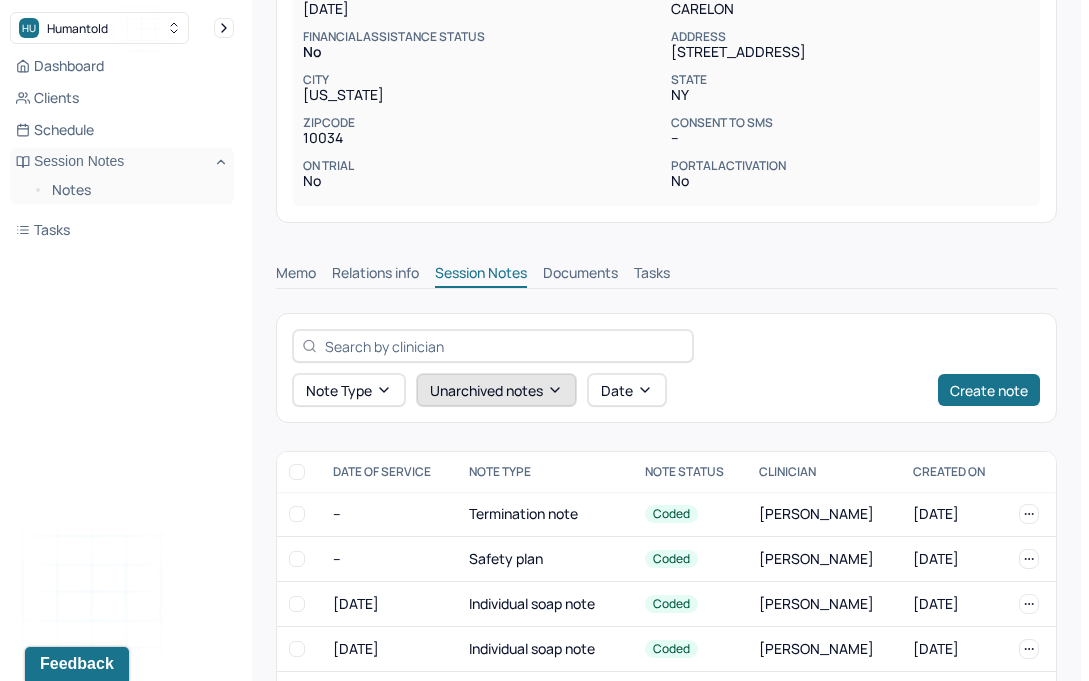 scroll, scrollTop: 458, scrollLeft: 0, axis: vertical 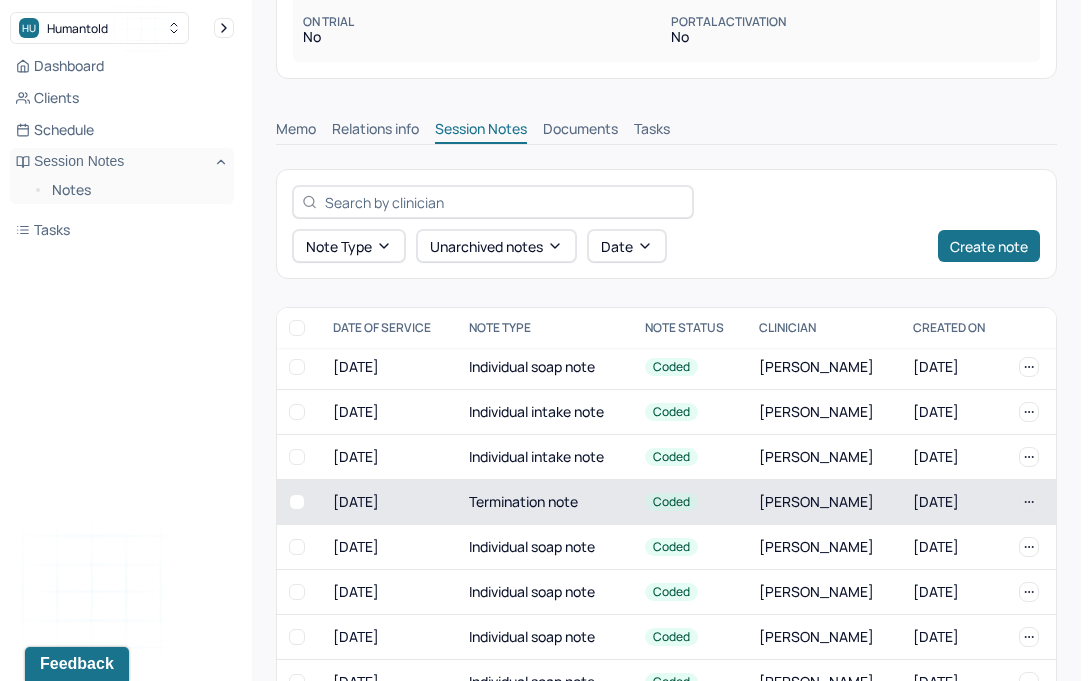 click on "Termination note" at bounding box center (545, 502) 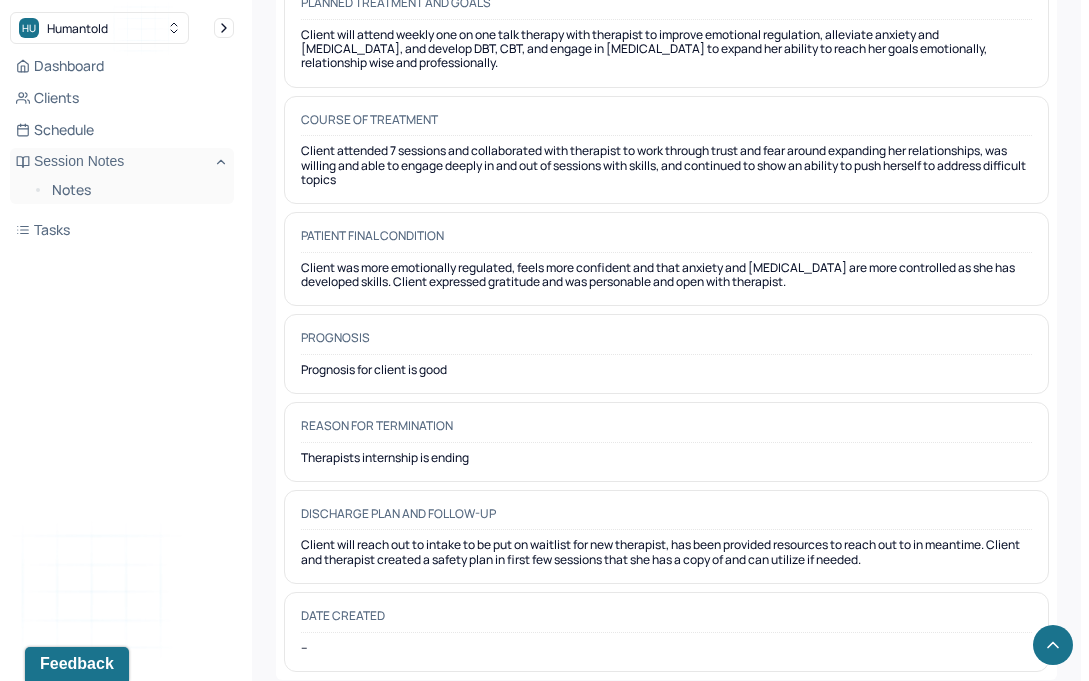scroll, scrollTop: 1893, scrollLeft: 0, axis: vertical 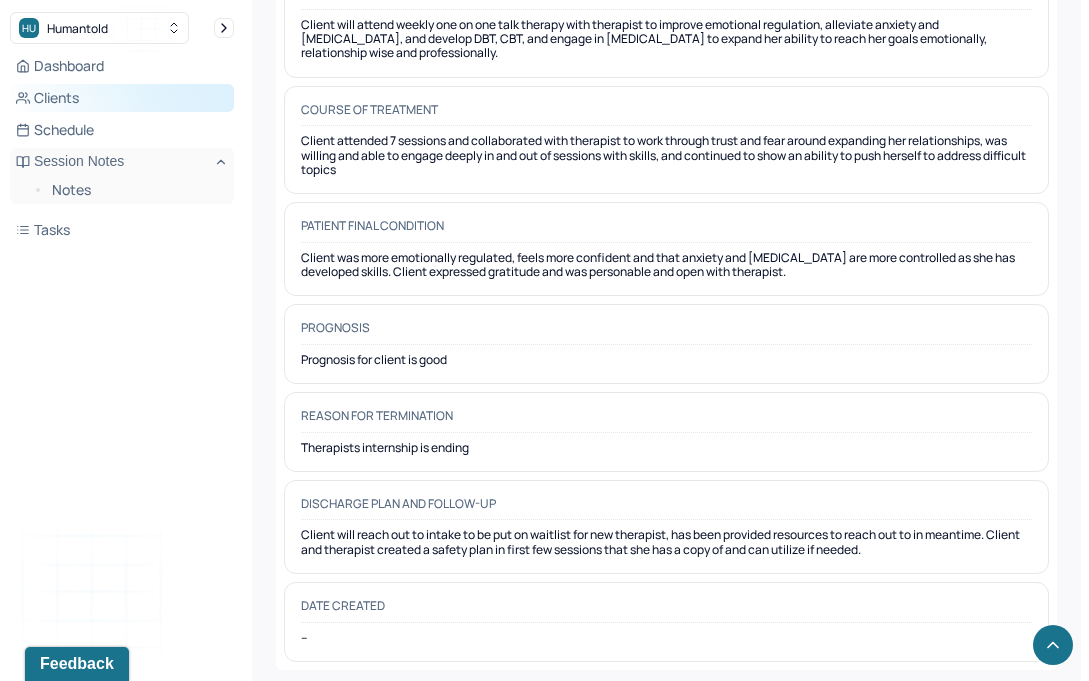 click on "Clients" at bounding box center [122, 98] 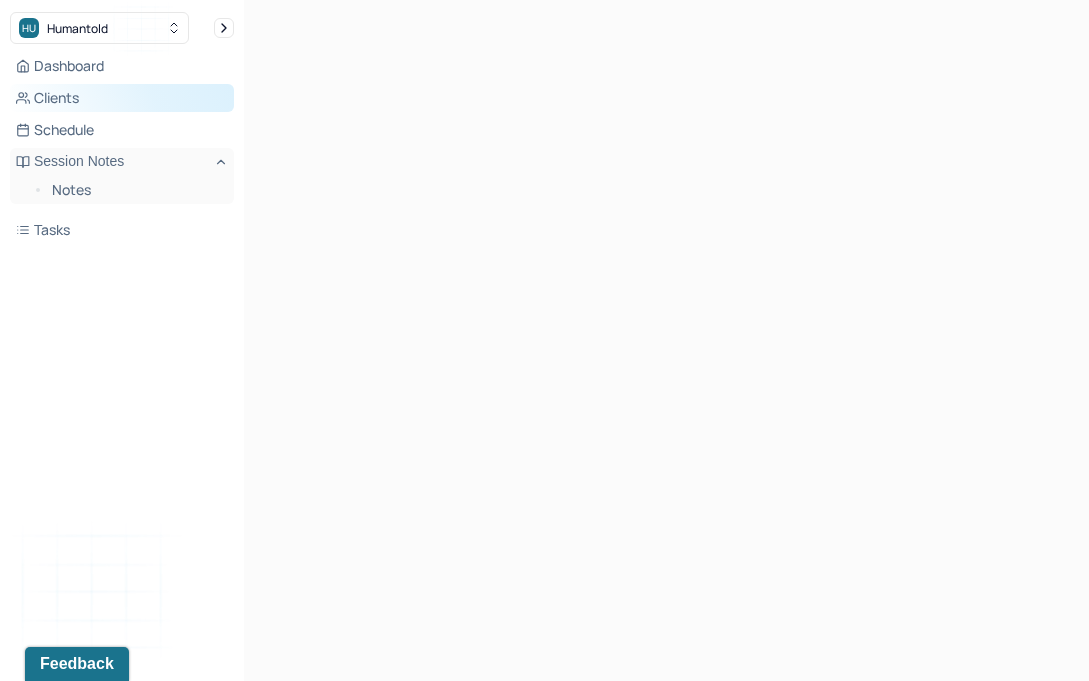 scroll, scrollTop: 0, scrollLeft: 0, axis: both 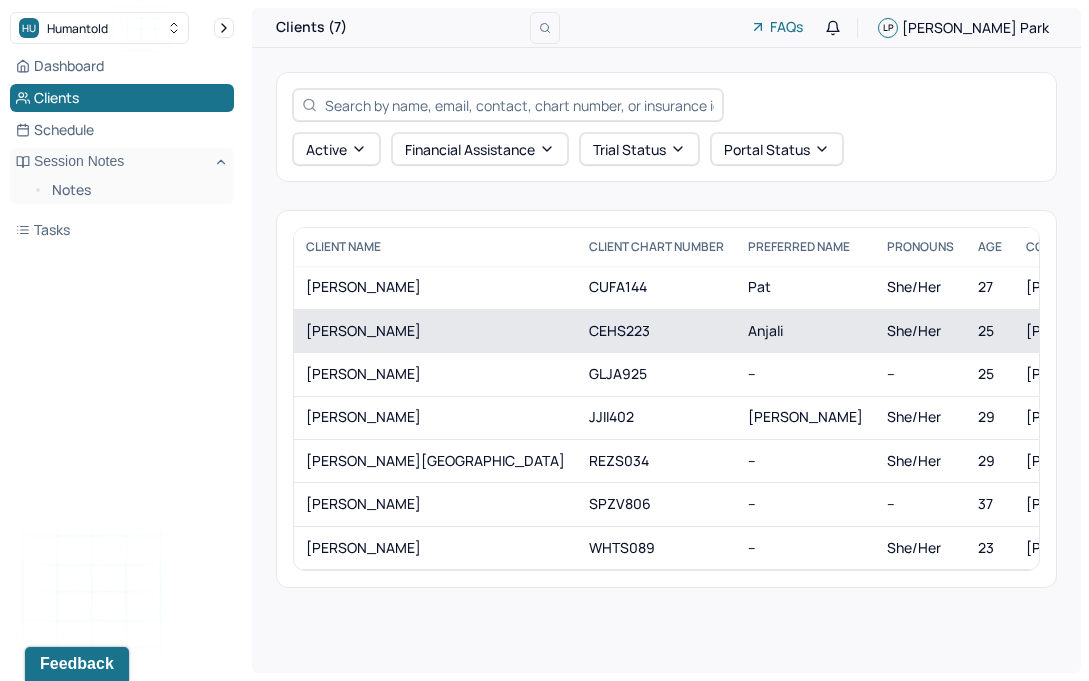 click on "CHERIAN, ANJALI" at bounding box center [435, 330] 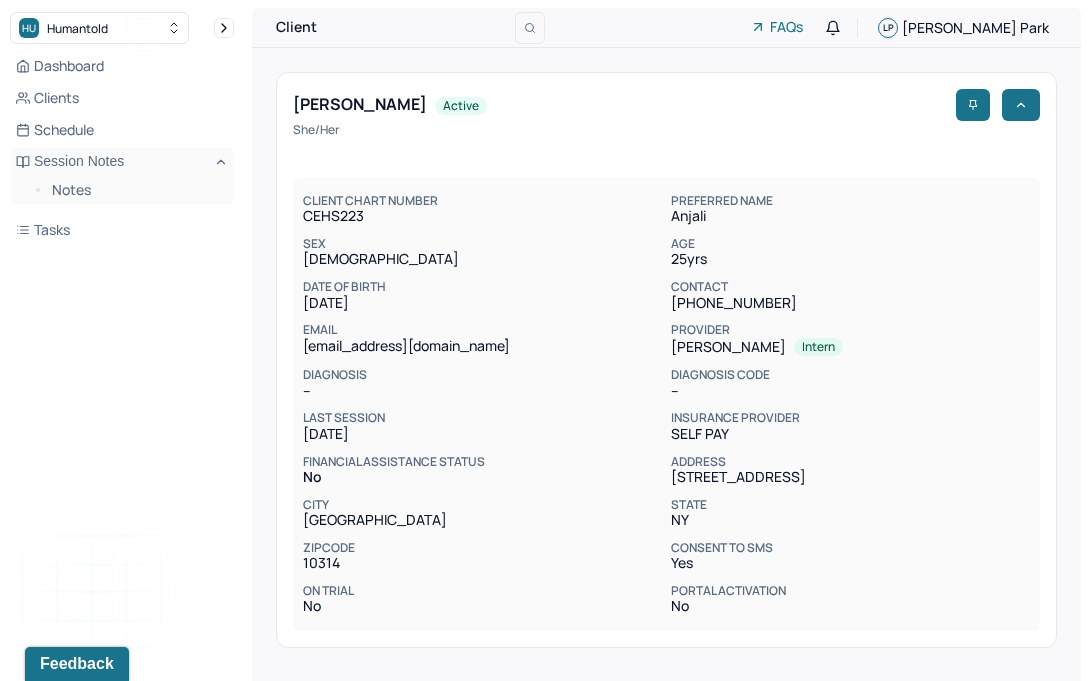 scroll, scrollTop: 0, scrollLeft: 0, axis: both 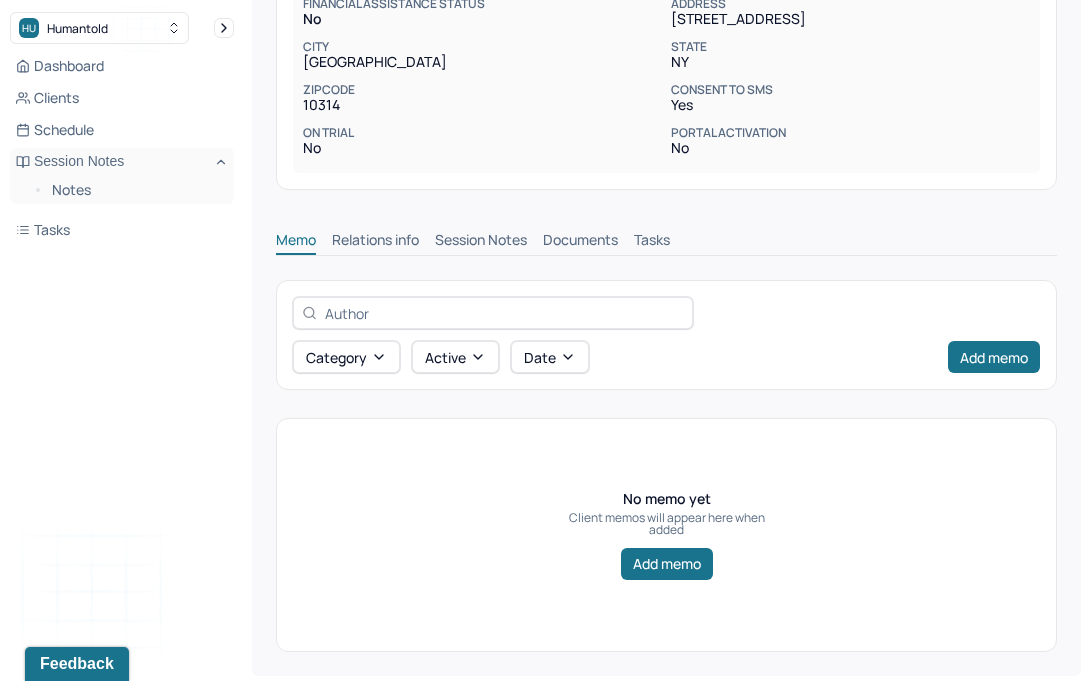 click on "Session Notes" at bounding box center [481, 242] 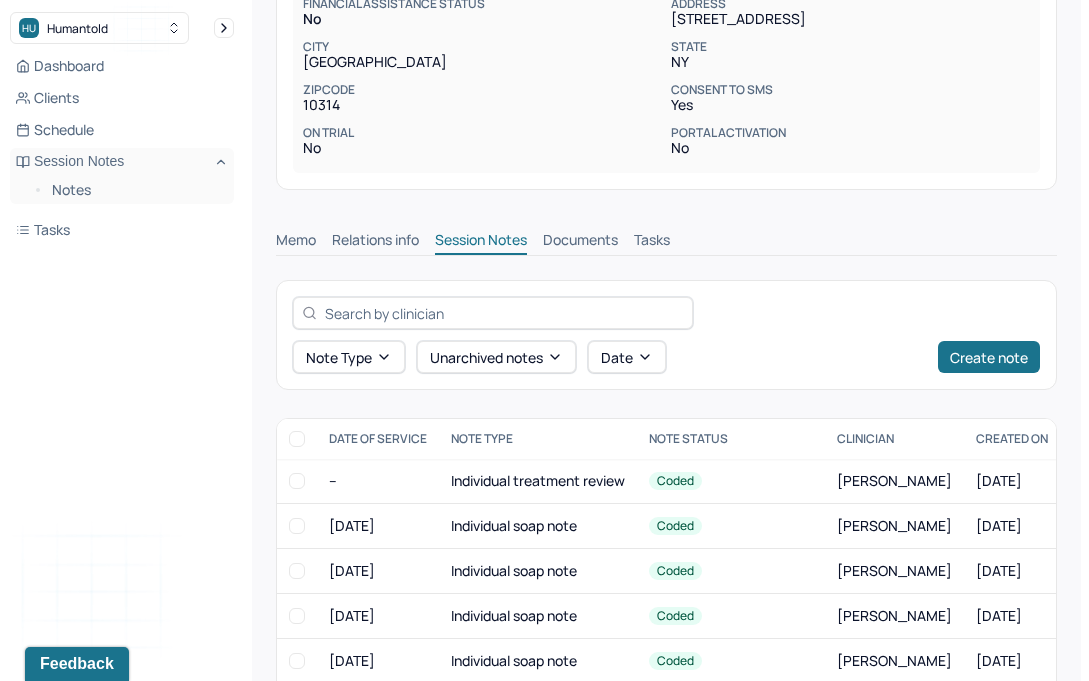 scroll, scrollTop: 770, scrollLeft: 0, axis: vertical 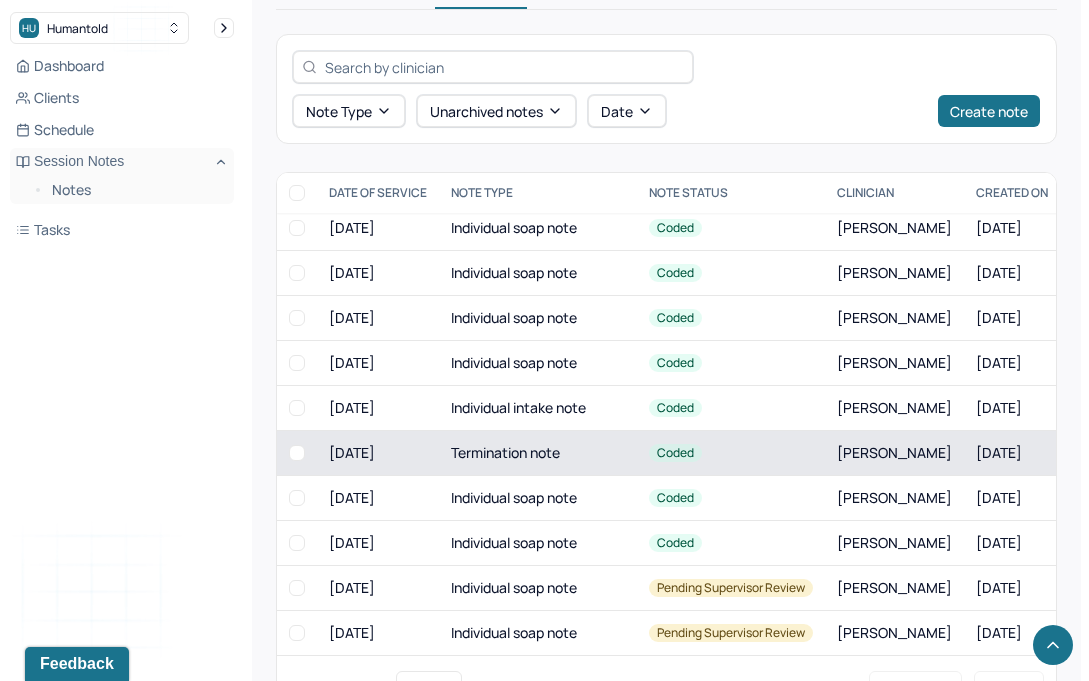 click on "Termination note" at bounding box center [538, 453] 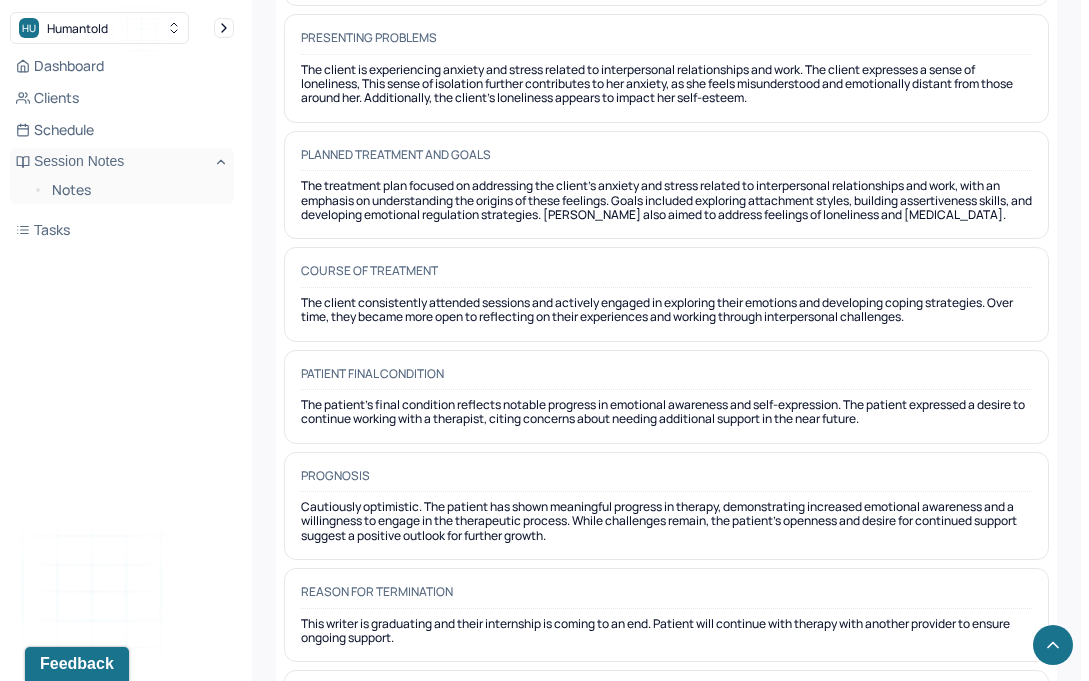 scroll, scrollTop: 1887, scrollLeft: 0, axis: vertical 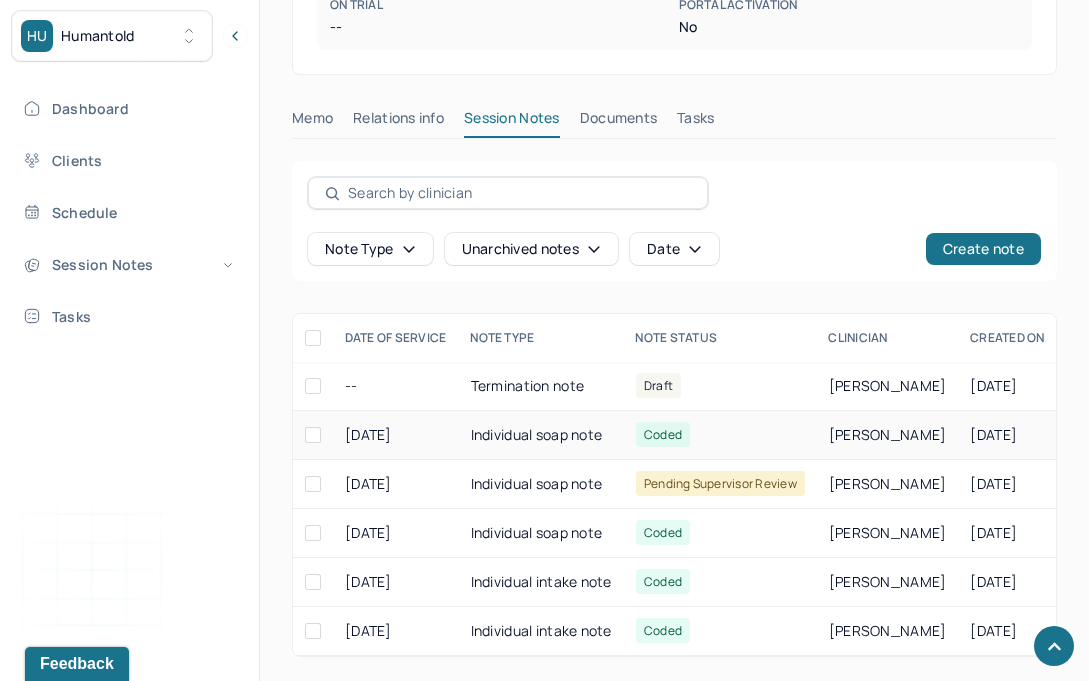 drag, startPoint x: 0, startPoint y: 0, endPoint x: 496, endPoint y: 444, distance: 665.69666 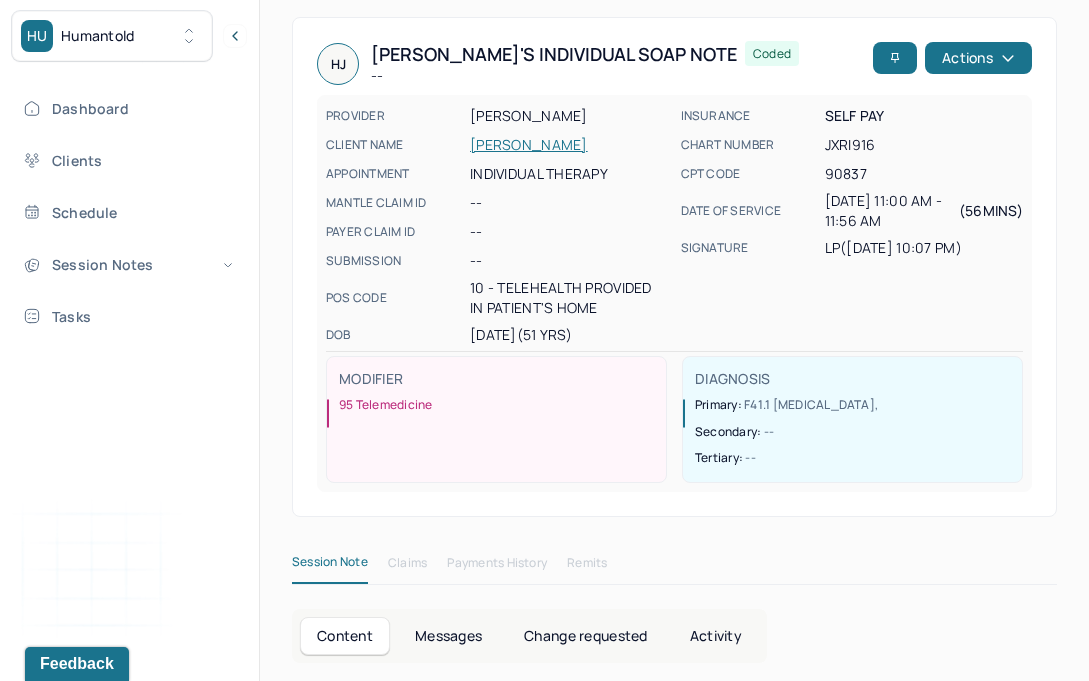 scroll, scrollTop: 33, scrollLeft: 0, axis: vertical 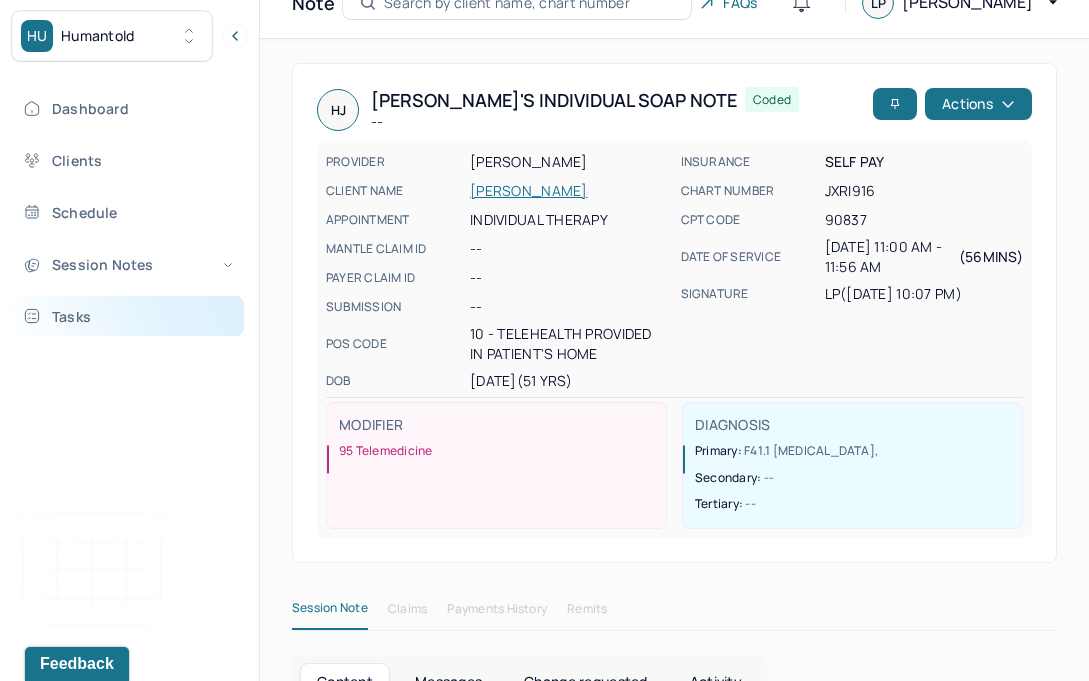 click on "Tasks" at bounding box center (128, 316) 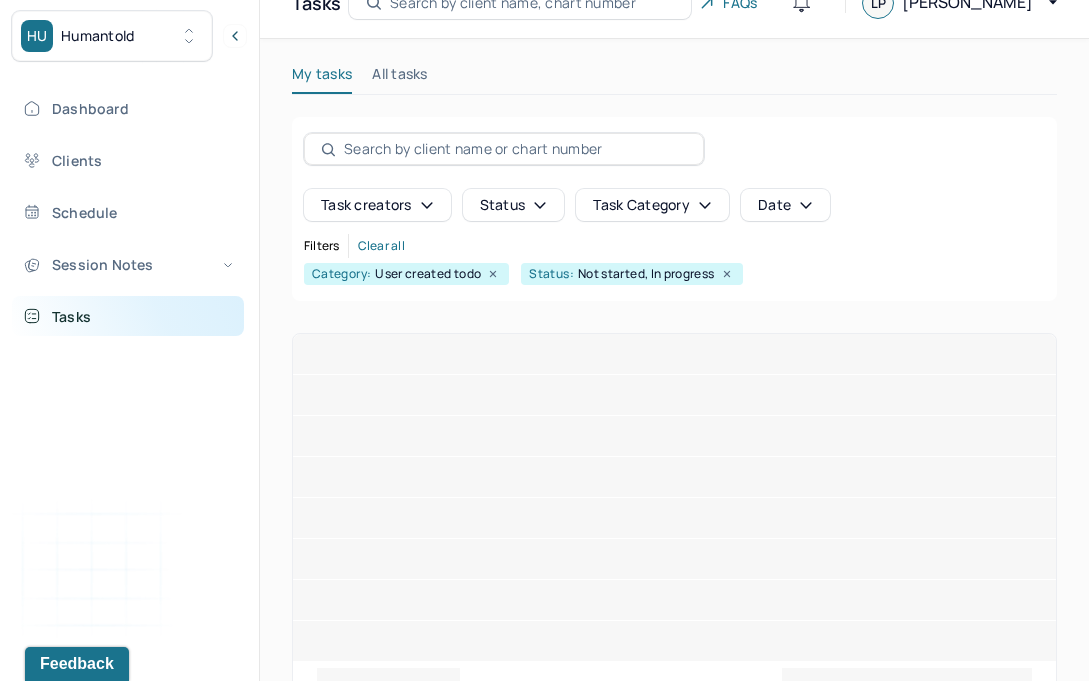 scroll, scrollTop: 0, scrollLeft: 0, axis: both 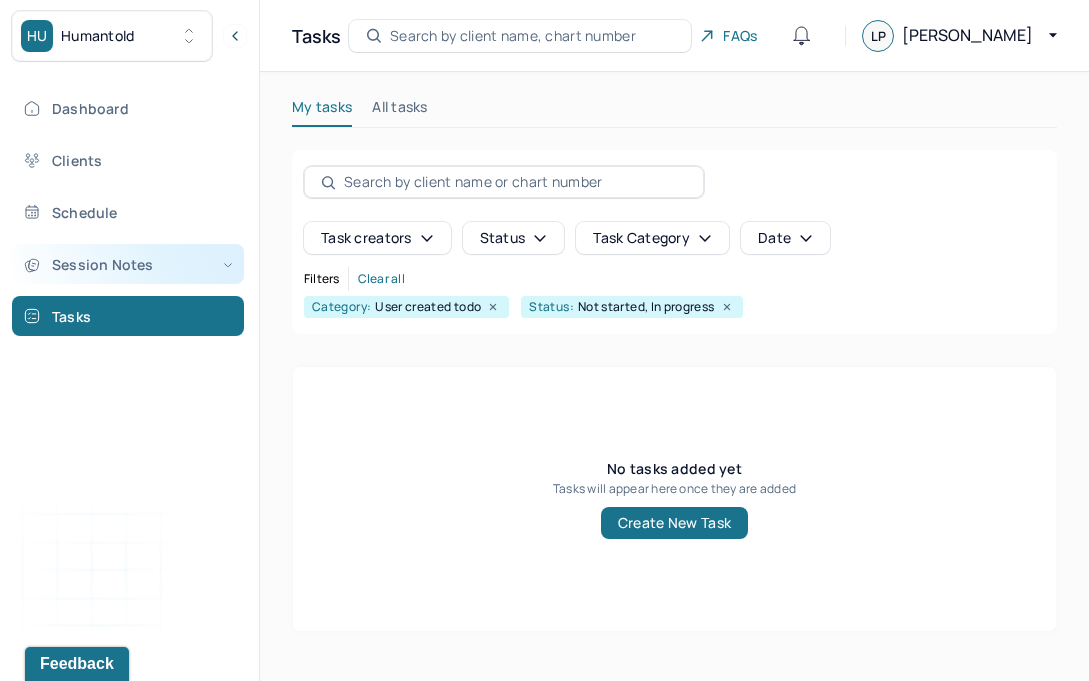 click on "Session Notes" at bounding box center (128, 264) 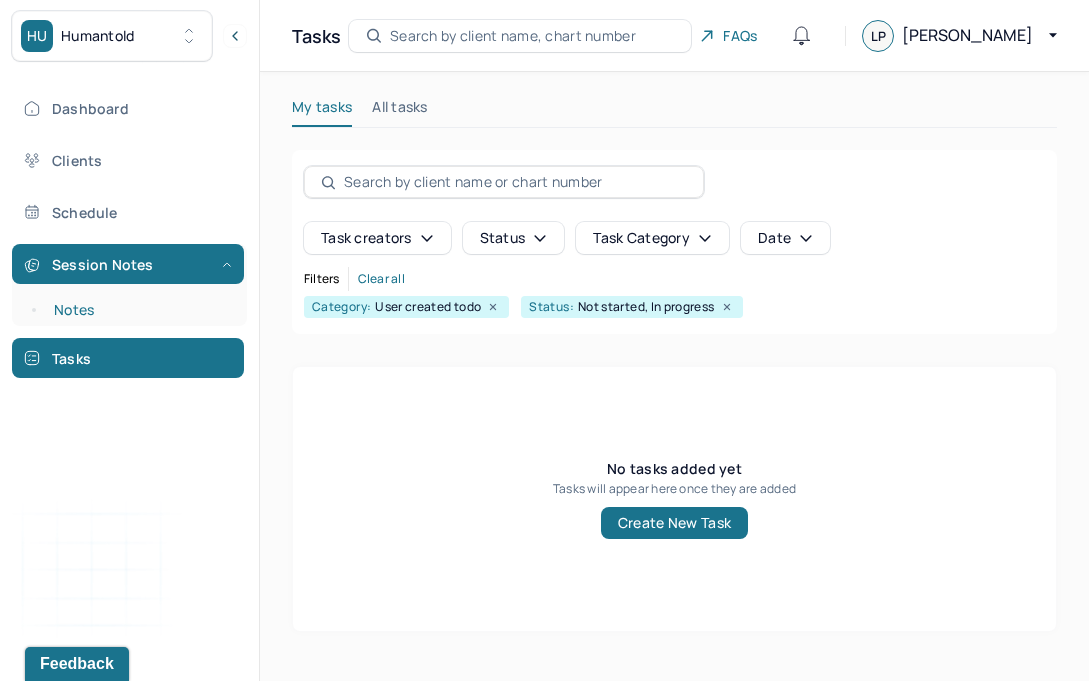 click on "Notes" at bounding box center (139, 310) 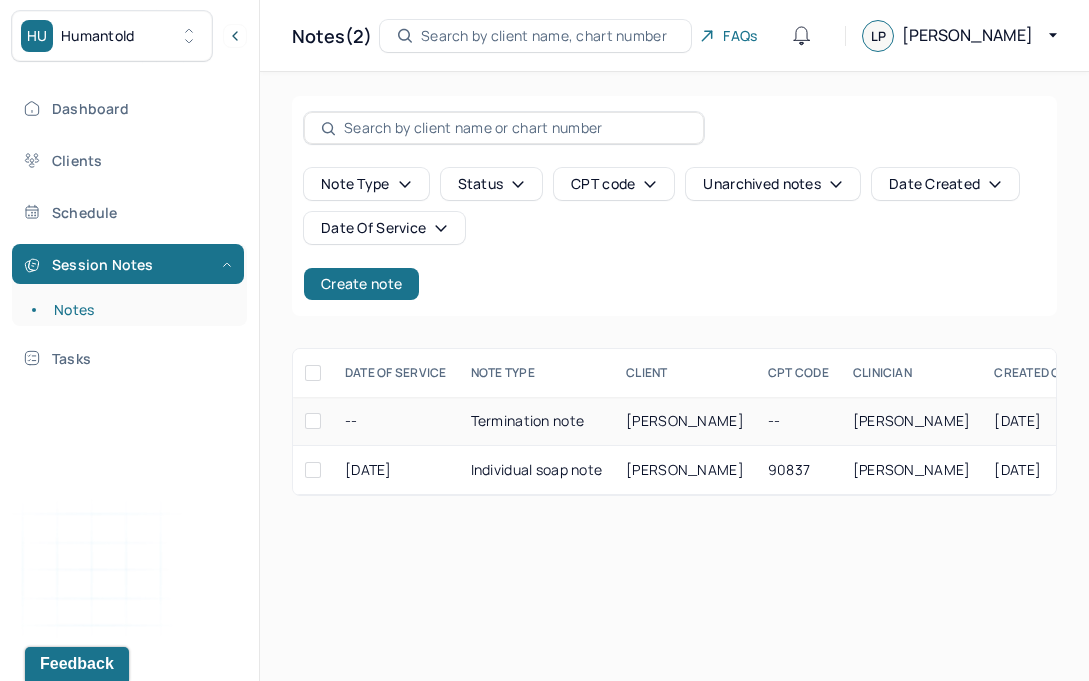 click on "Termination note" at bounding box center (537, 421) 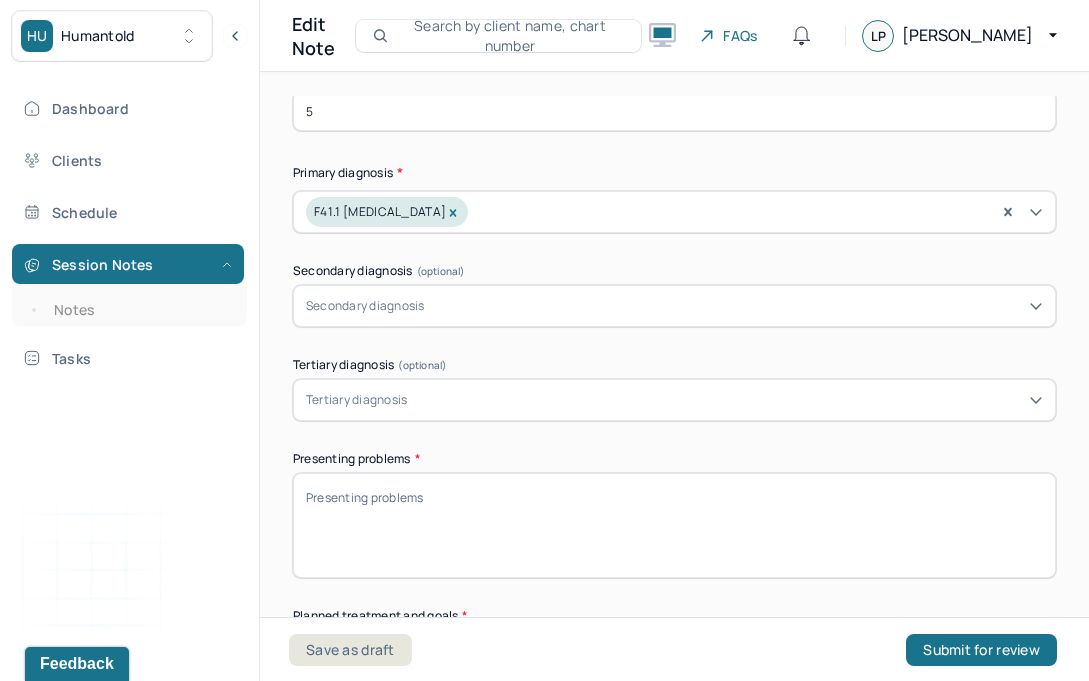scroll, scrollTop: 746, scrollLeft: 0, axis: vertical 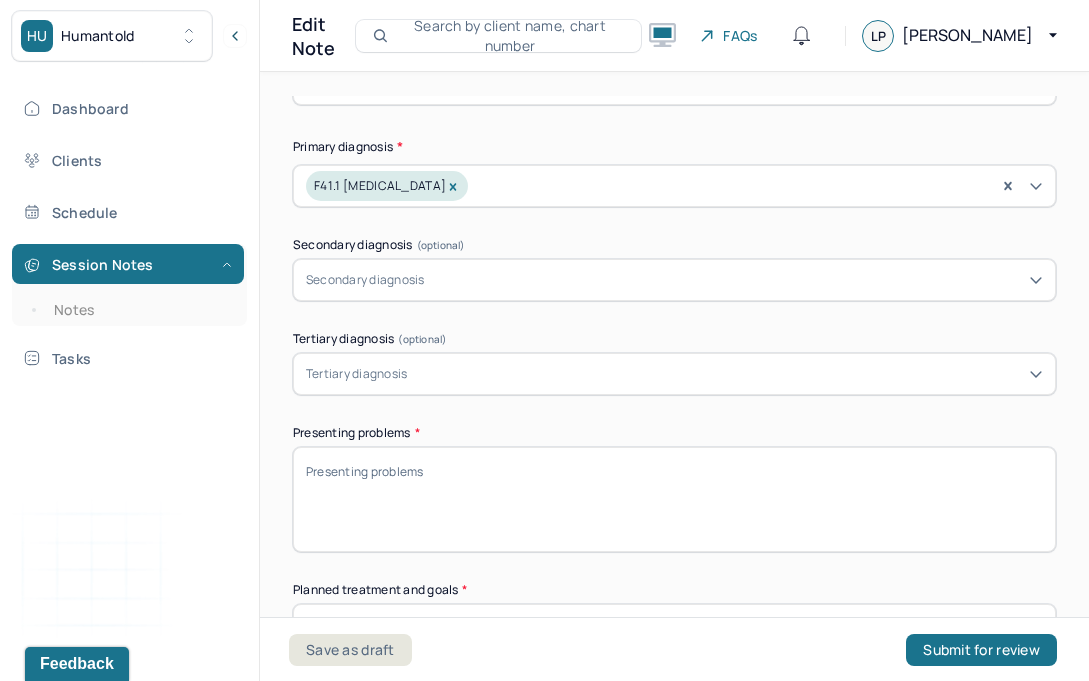 click on "Presenting problems *" at bounding box center [674, 499] 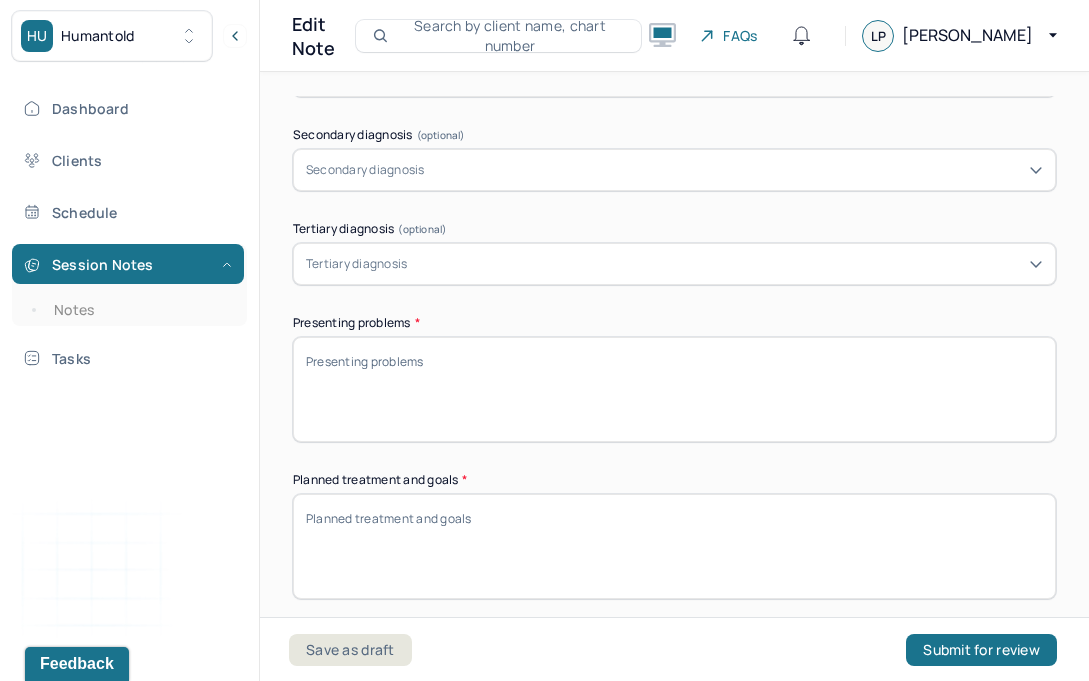 scroll, scrollTop: 869, scrollLeft: 0, axis: vertical 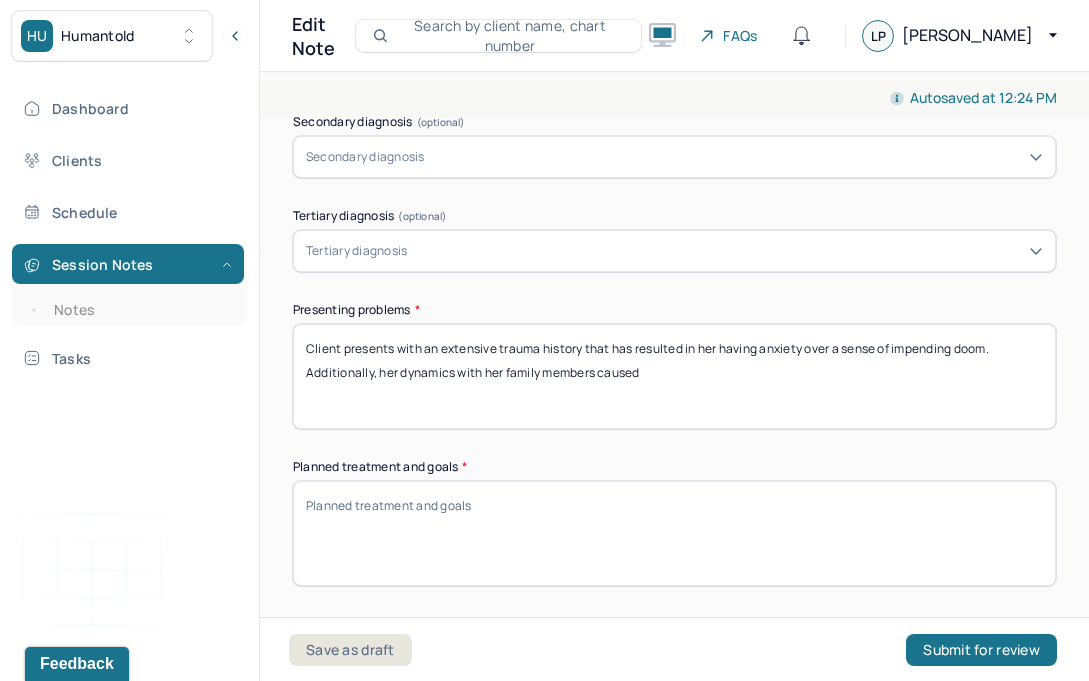 click on "Client presents with an extensive trauma history that has resulted in her having anxiety over a sense of impending doom. Additionally, her dynamics with her family members caused" at bounding box center [674, 376] 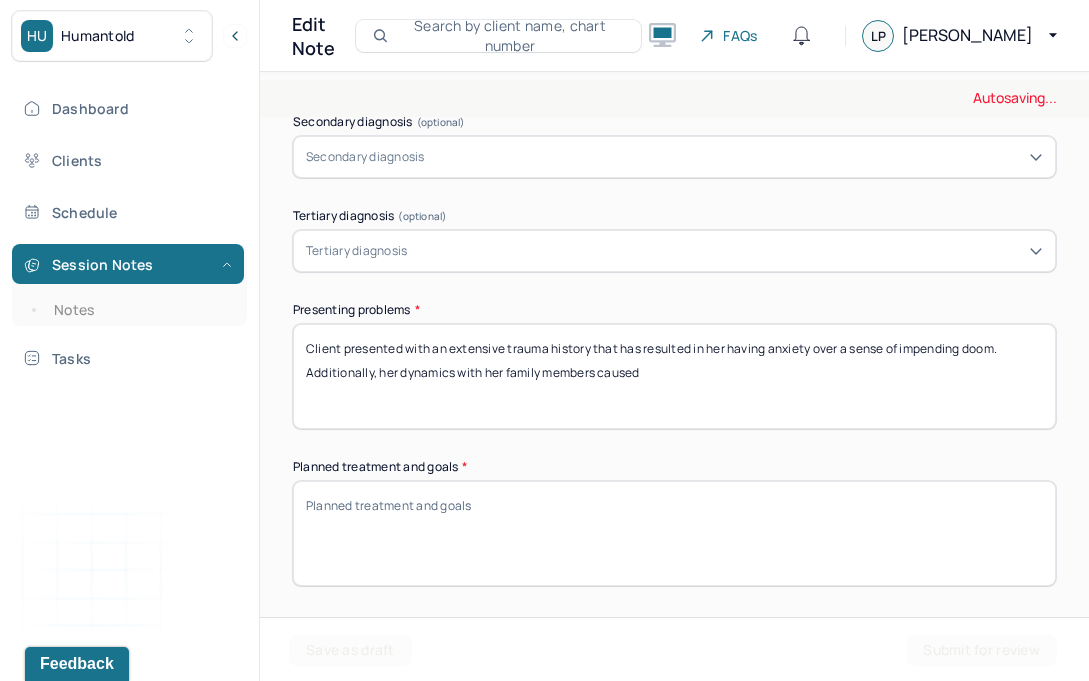 click on "Client presents with an extensive trauma history that has resulted in her having anxiety over a sense of impending doom. Additionally, her dynamics with her family members caused" at bounding box center (674, 376) 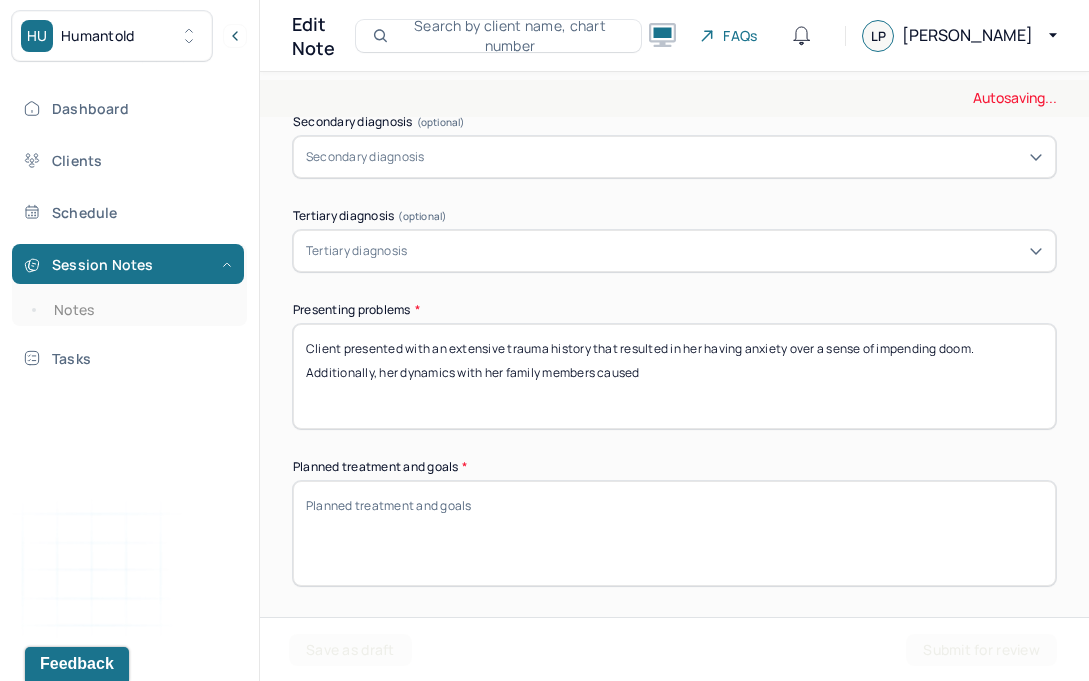 click on "Client presented with an extensive trauma history that has resulted in her having anxiety over a sense of impending doom. Additionally, her dynamics with her family members caused" at bounding box center [674, 376] 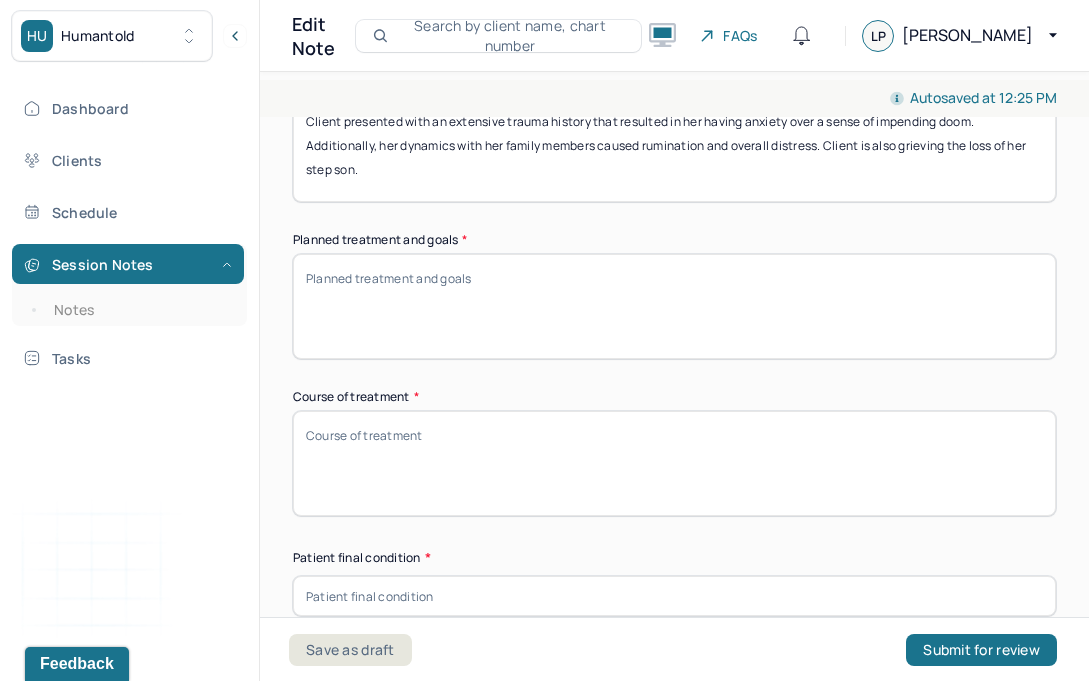 scroll, scrollTop: 1105, scrollLeft: 0, axis: vertical 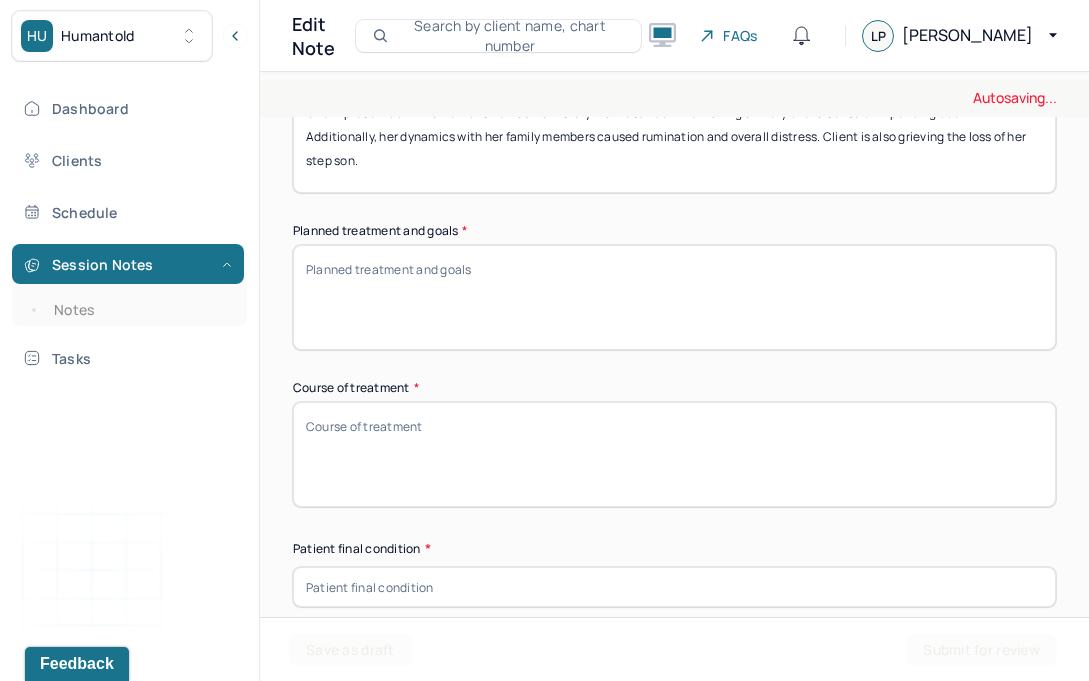 type on "Client presented with an extensive trauma history that resulted in her having anxiety over a sense of impending doom. Additionally, her dynamics with her family members caused rumination and overall distress. Client is also grieving the loss of her step son." 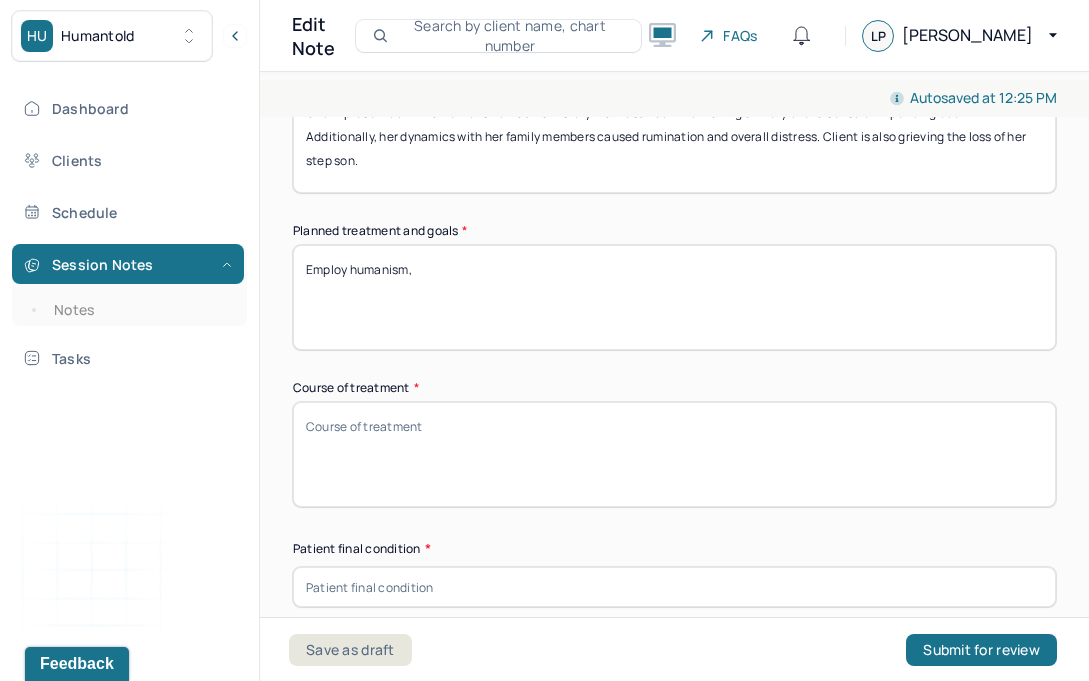 click on "Employ humanism," at bounding box center (674, 297) 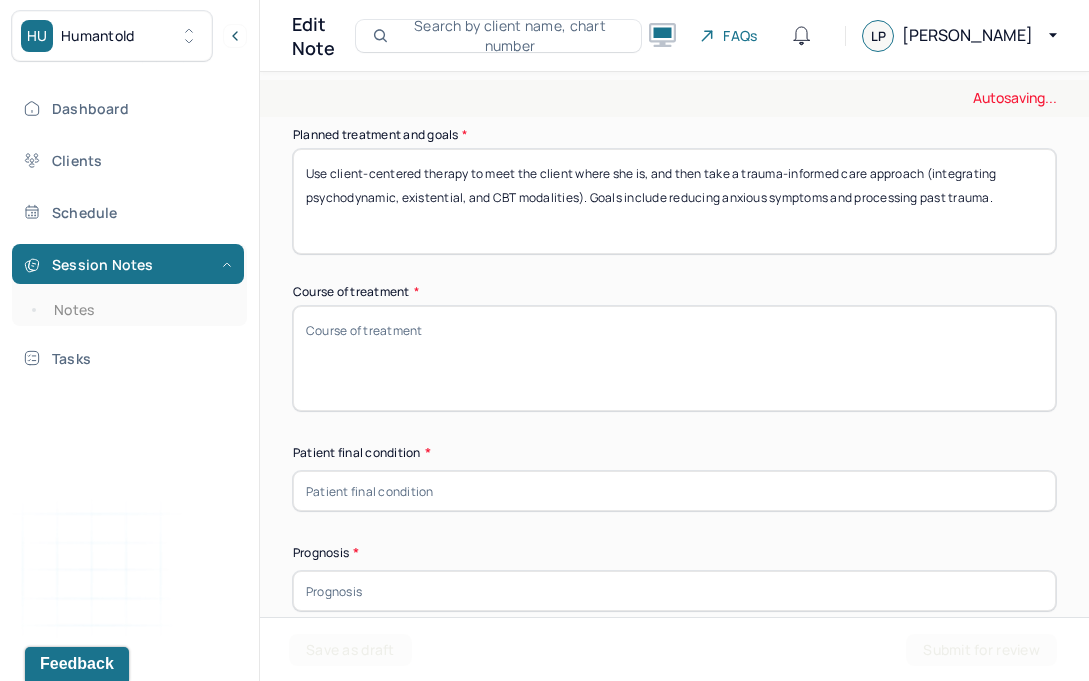 scroll, scrollTop: 1204, scrollLeft: 0, axis: vertical 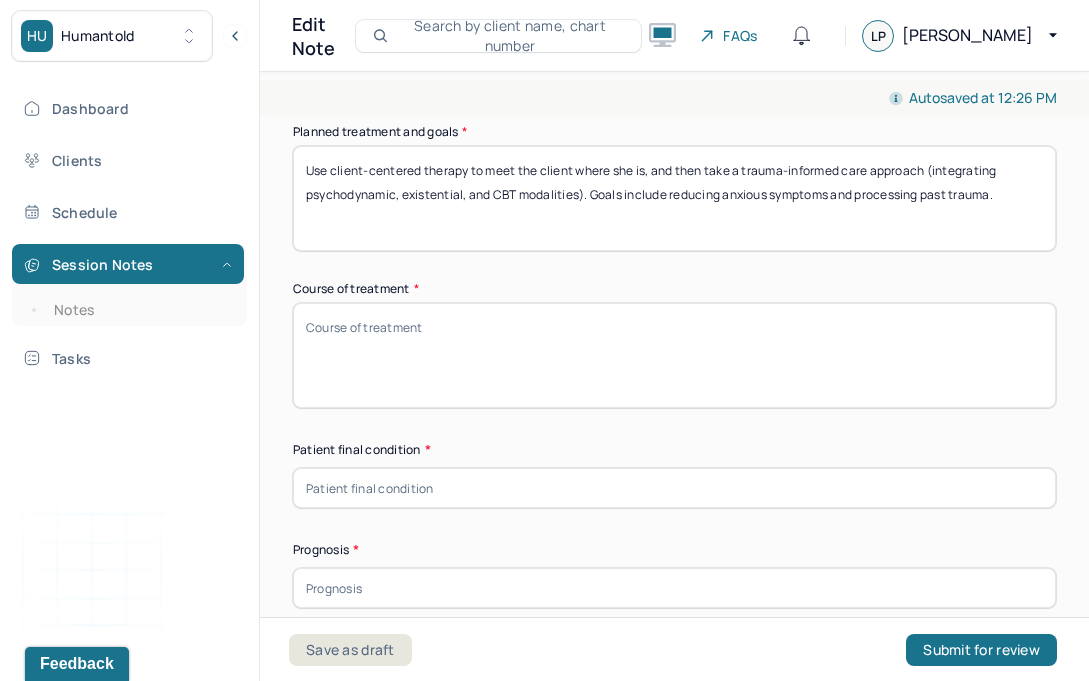 type on "Use client-centered therapy to meet the client where she is, and then take a trauma-informed care approach (integrating psychodynamic, existential, and CBT modalities). Goals include reducing anxious symptoms and processing past trauma." 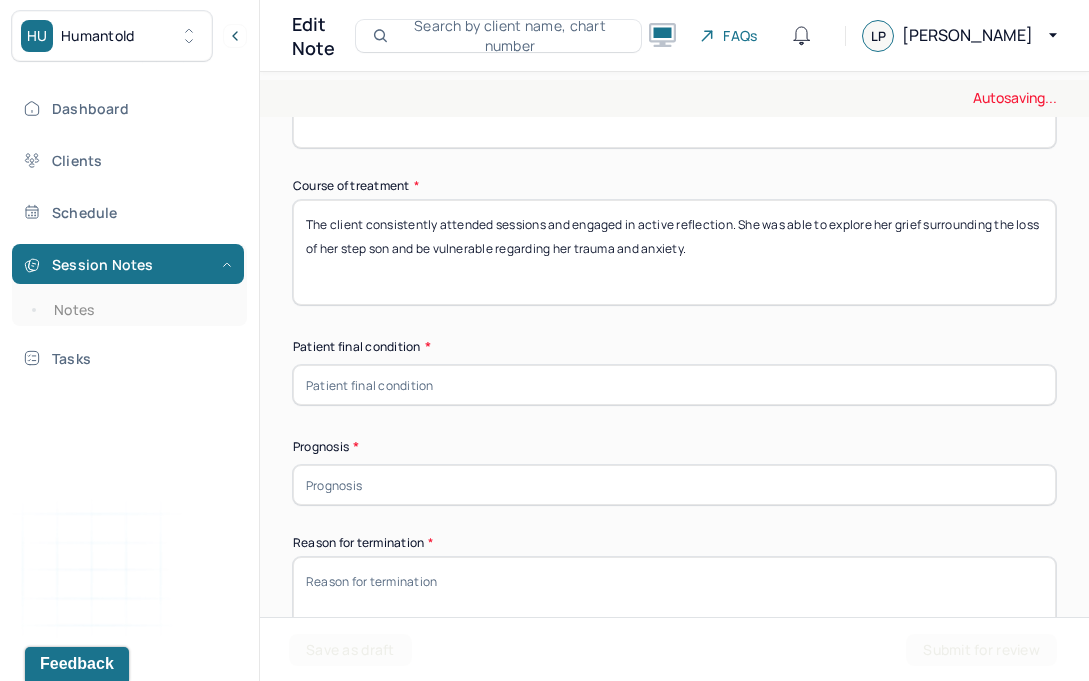 scroll, scrollTop: 1318, scrollLeft: 0, axis: vertical 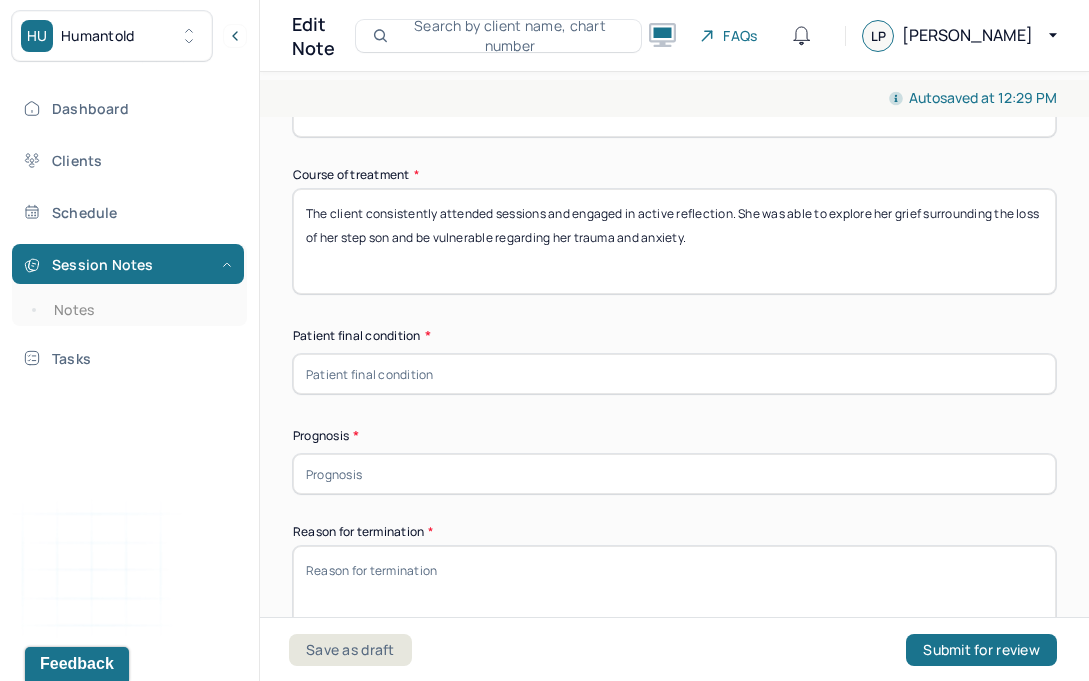 type on "The client consistently attended sessions and engaged in active reflection. She was able to explore her grief surrounding the loss of her step son and be vulnerable regarding her trauma and anxiety." 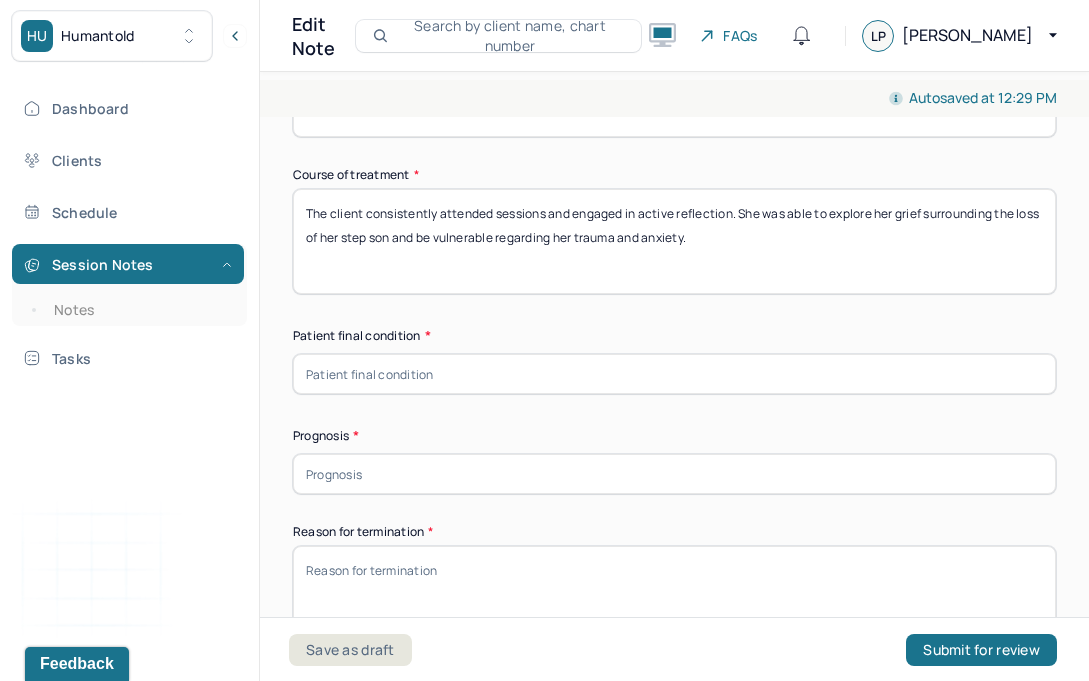 click at bounding box center (674, 374) 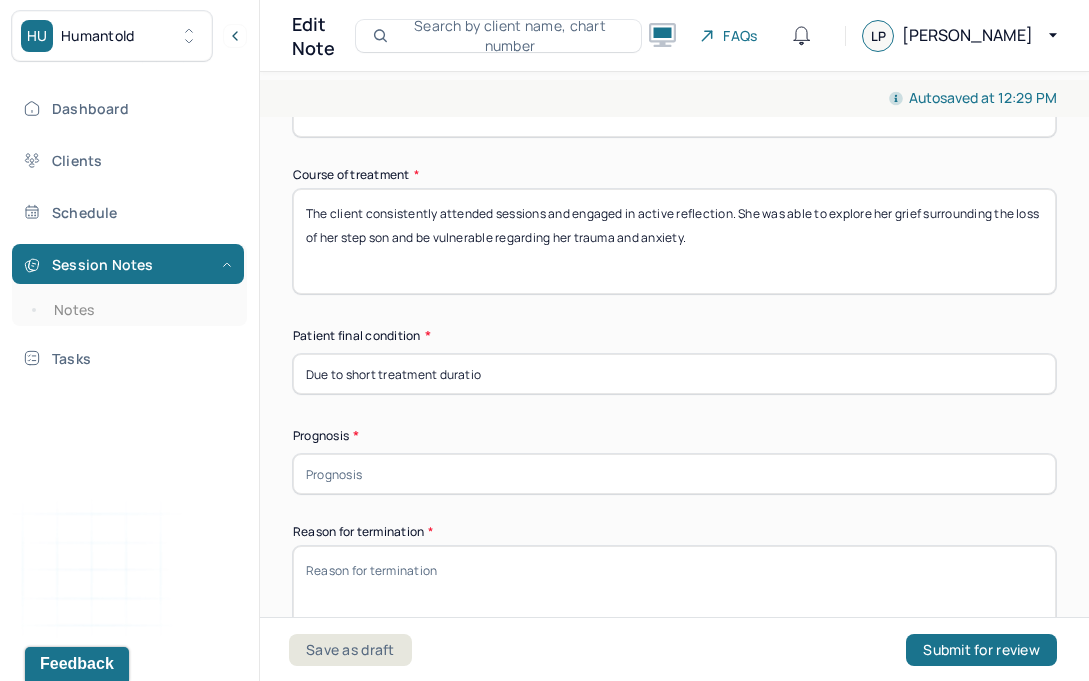 click on "Due to short treatment duratio" at bounding box center (674, 374) 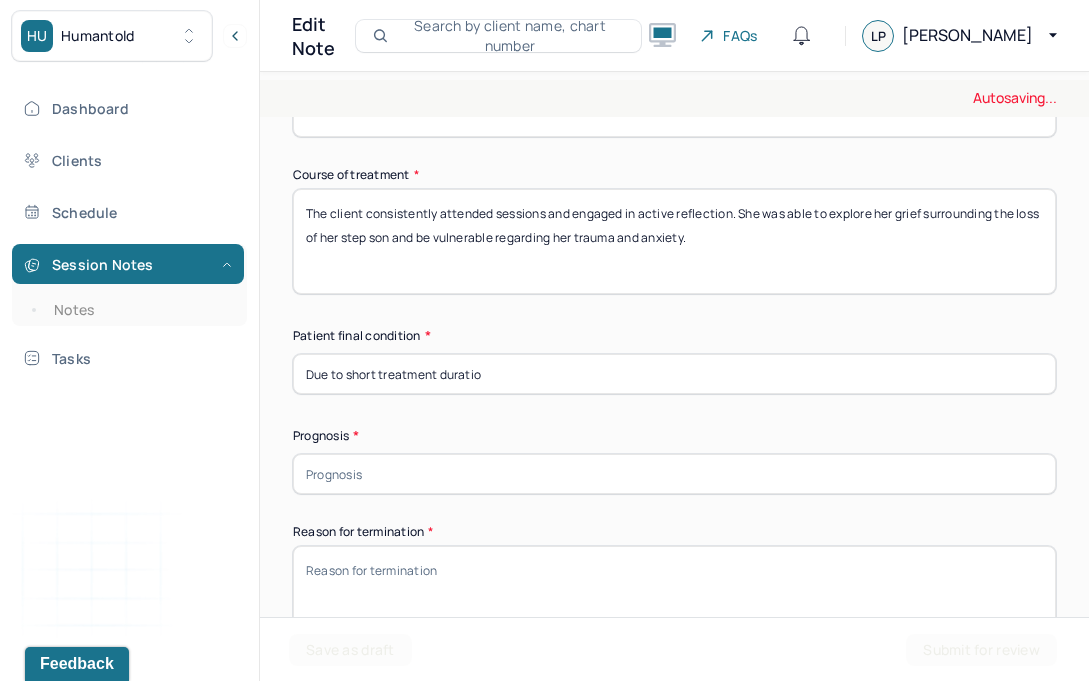 click on "Due to short treatment duratio" at bounding box center [674, 374] 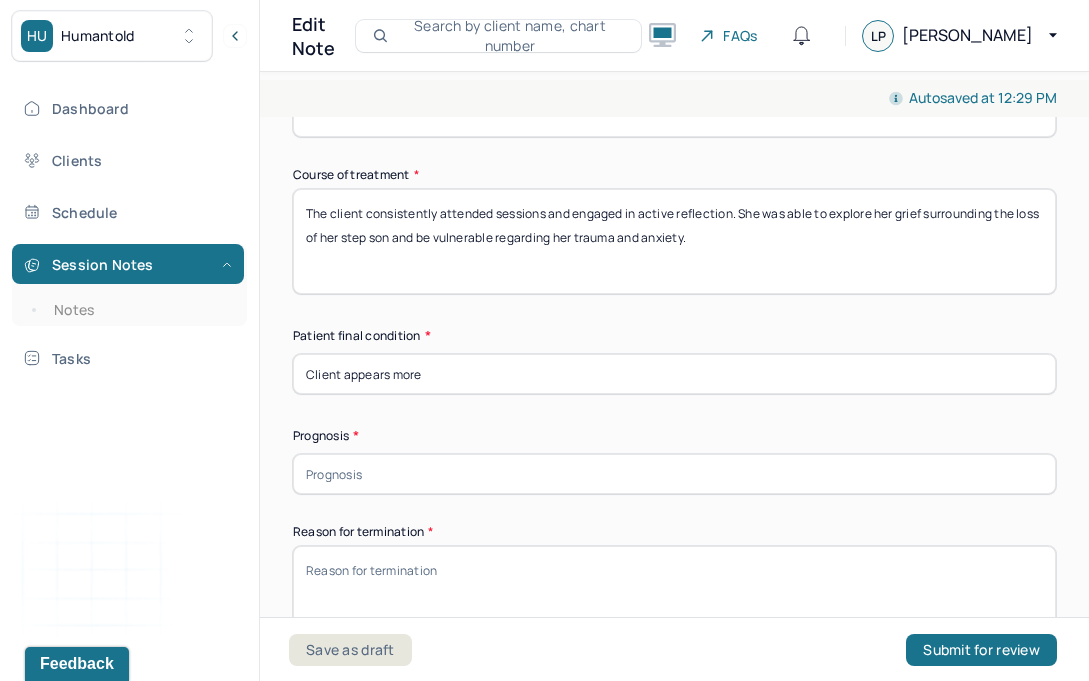 scroll, scrollTop: 1475, scrollLeft: 0, axis: vertical 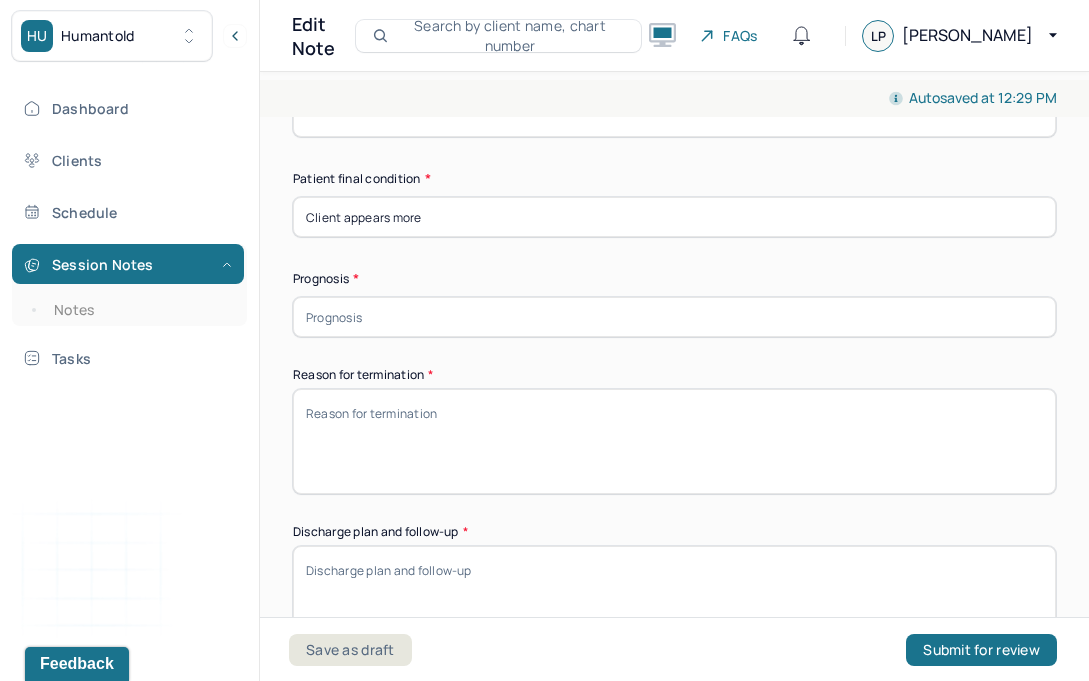 type on "Client appears more" 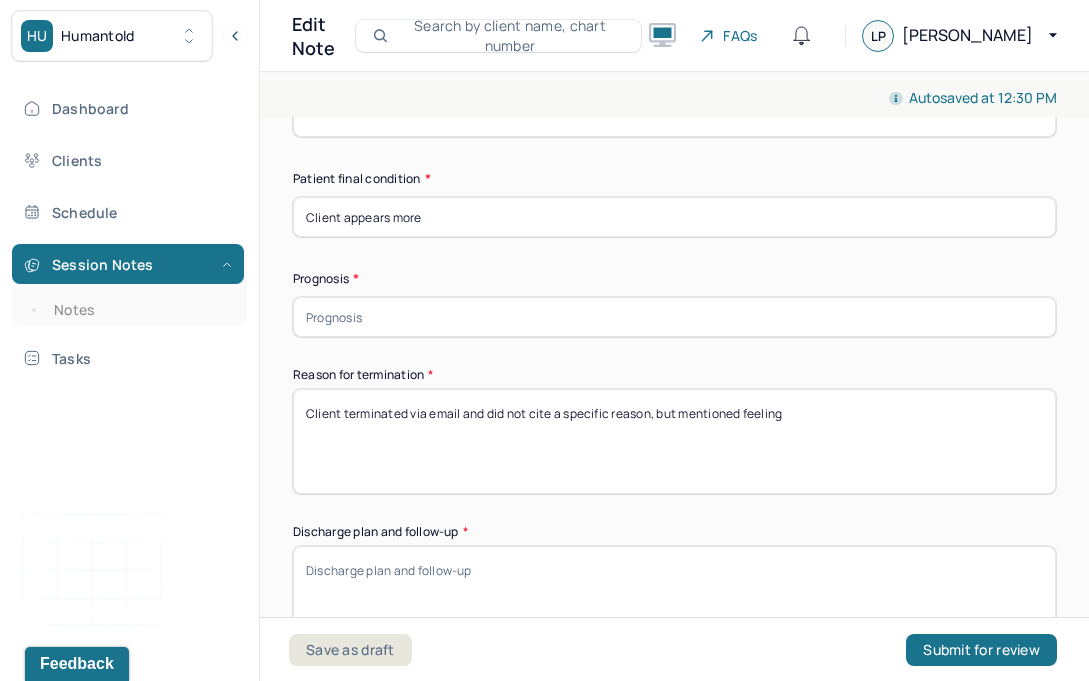 click on "Client terminated via email and did not cite a specific reason, but mentioned feeling" at bounding box center [674, 441] 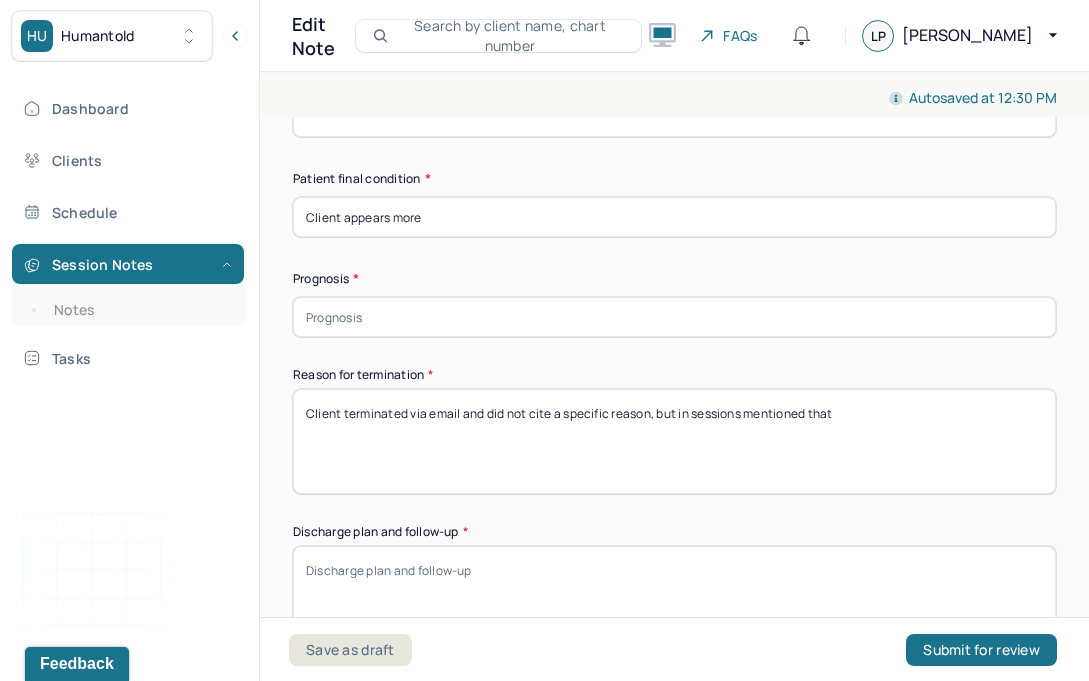 click on "Client terminated via email and did not cite a specific reason, but in sessions mentioned that" at bounding box center [674, 441] 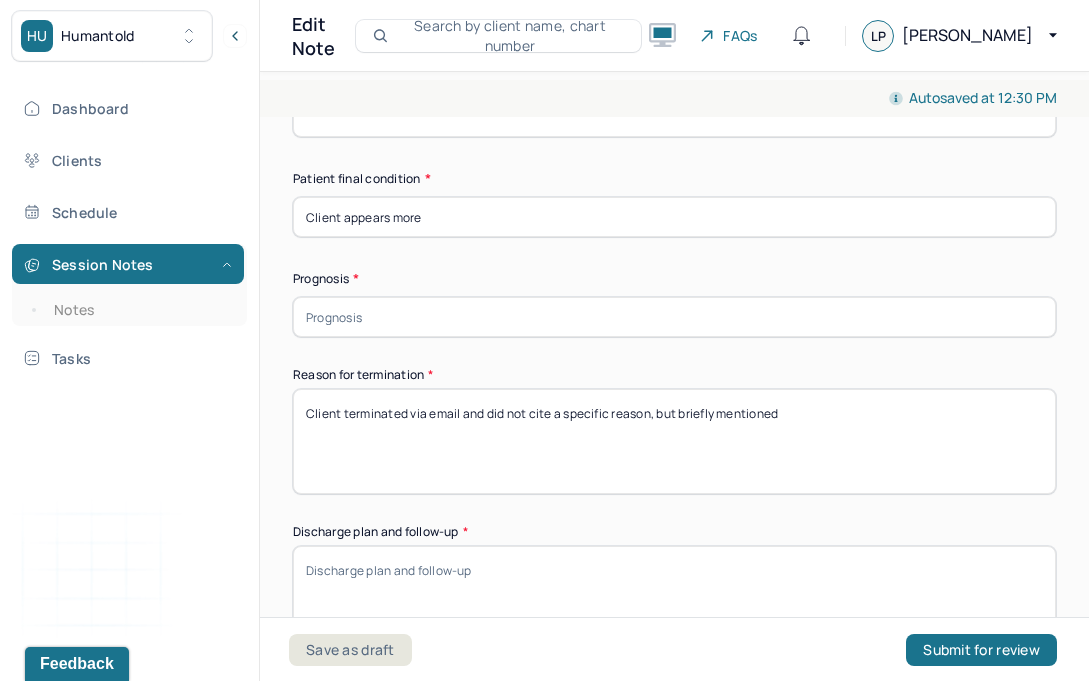 click on "Client terminated via email and did not cite a specific reason, but briefly mentioned" at bounding box center [674, 441] 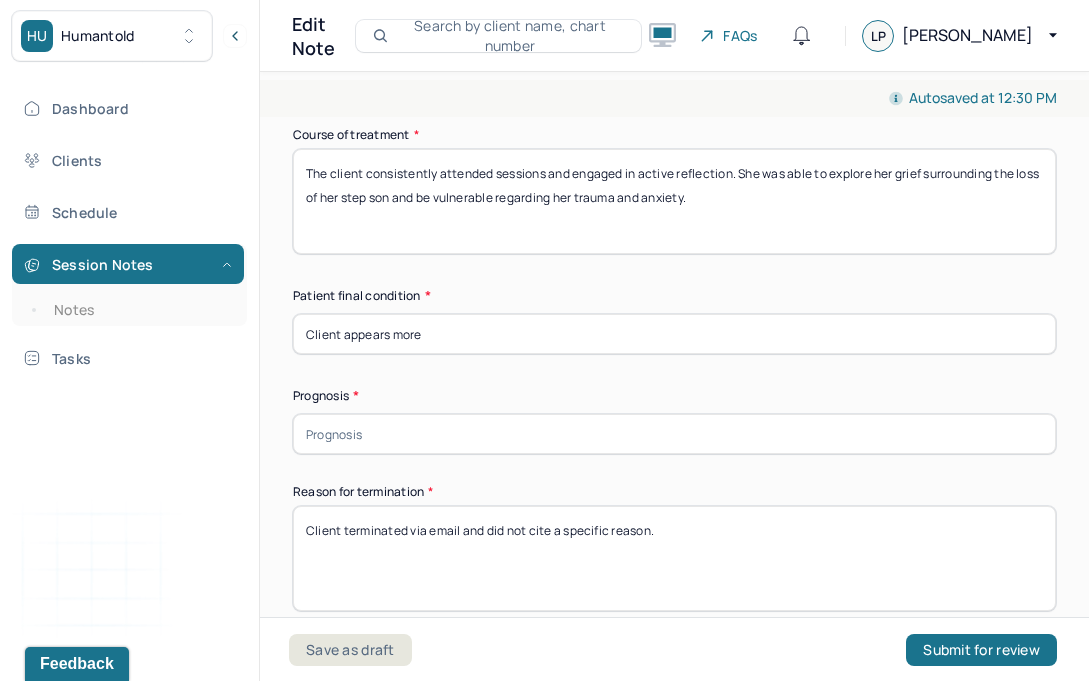 scroll, scrollTop: 1280, scrollLeft: 0, axis: vertical 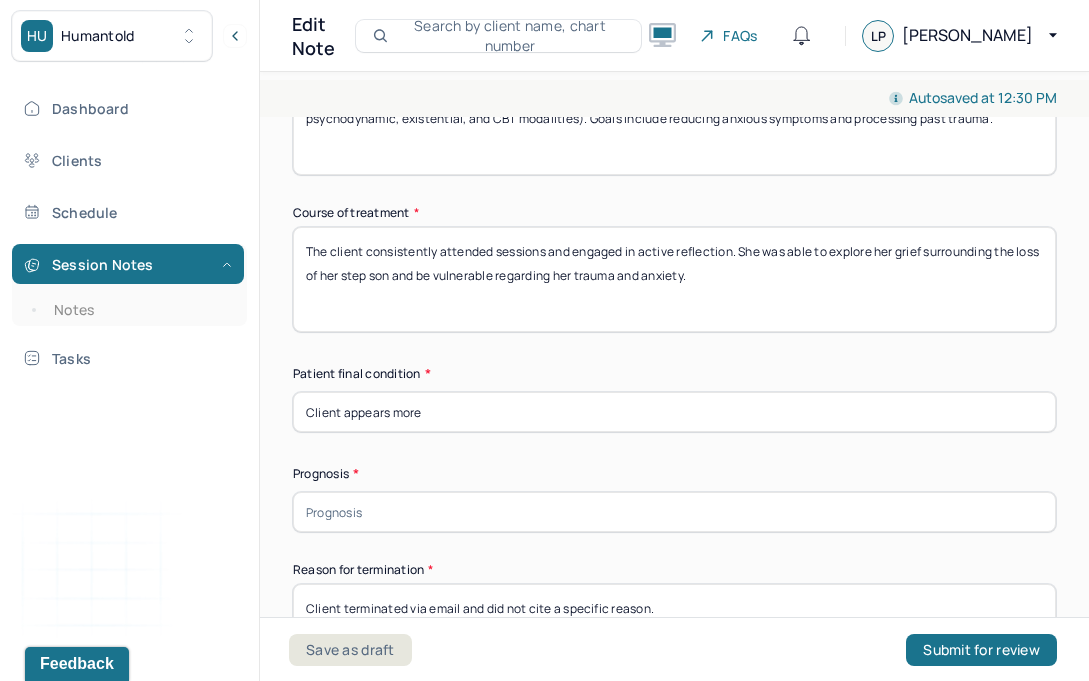 type on "Client terminated via email and did not cite a specific reason." 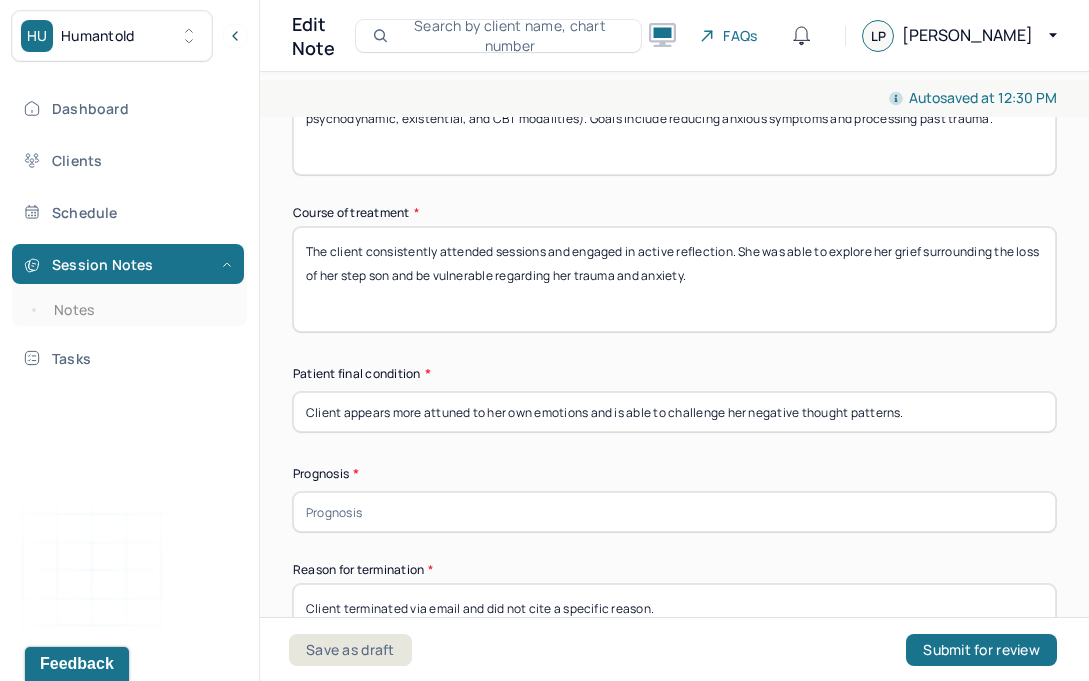 scroll, scrollTop: 1385, scrollLeft: 0, axis: vertical 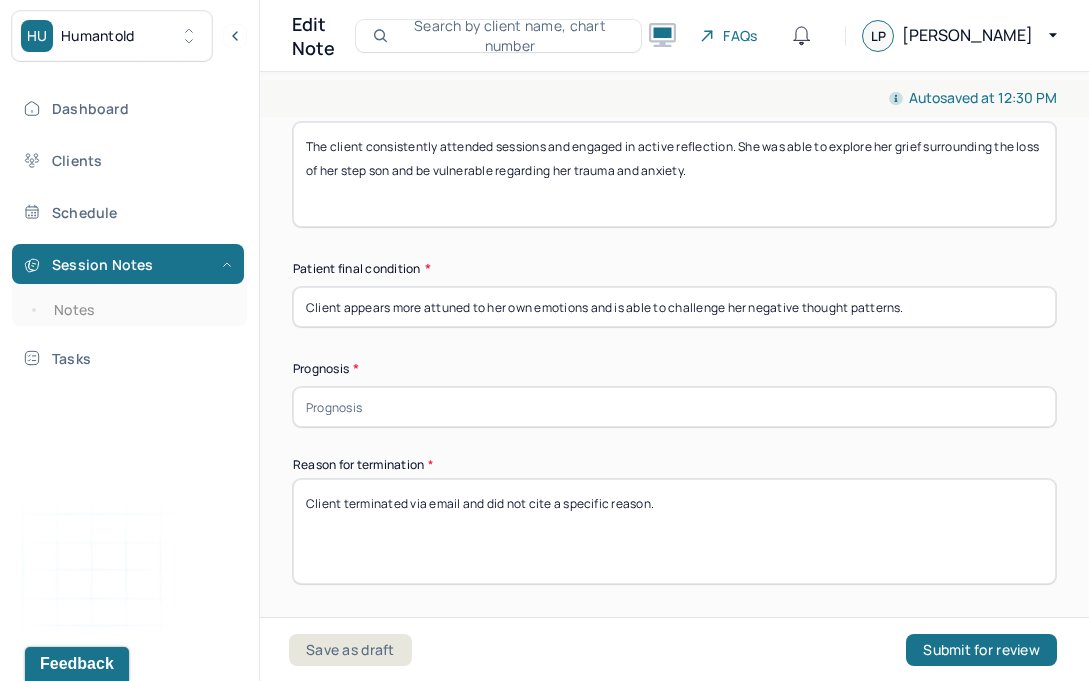 type on "Client appears more attuned to her own emotions and is able to challenge her negative thought patterns." 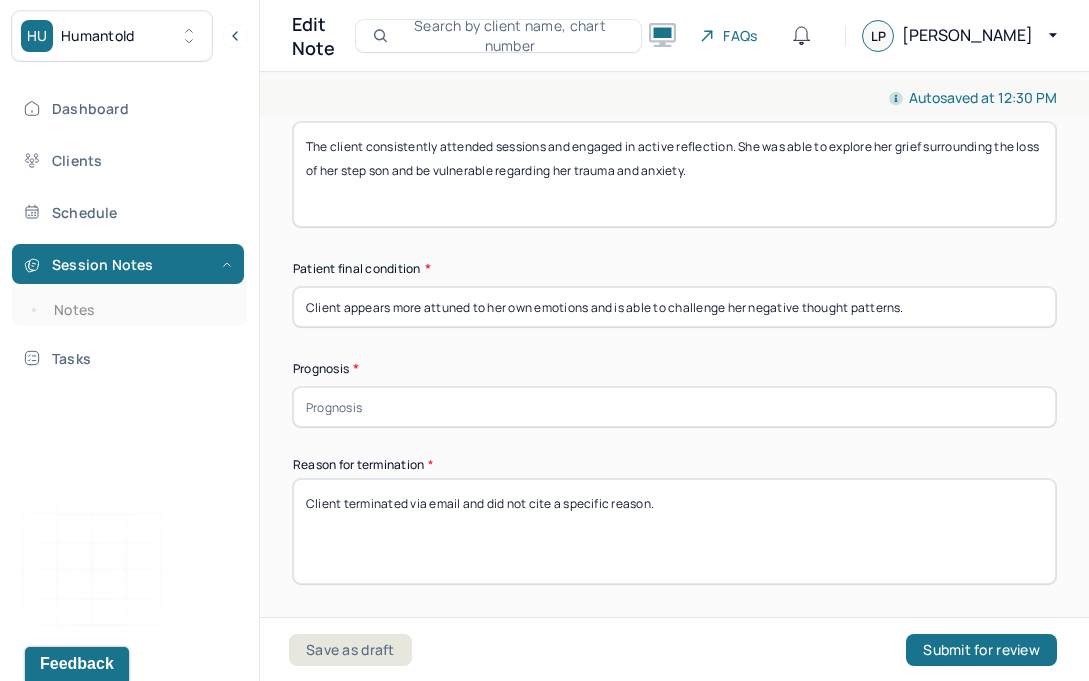 click at bounding box center (674, 407) 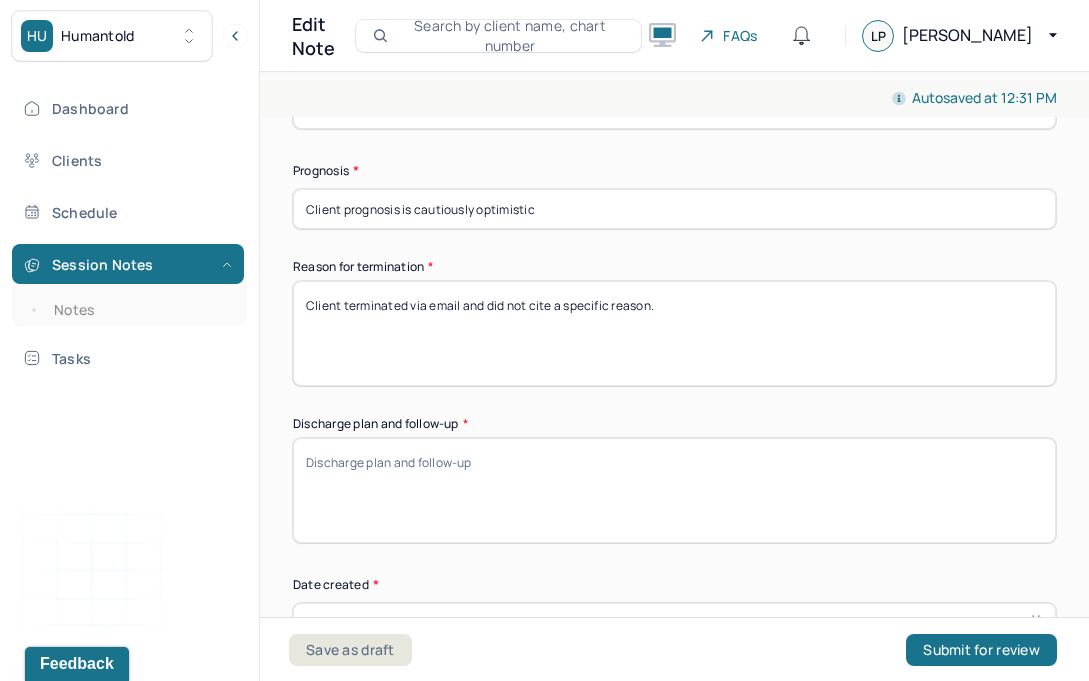 scroll, scrollTop: 1605, scrollLeft: 0, axis: vertical 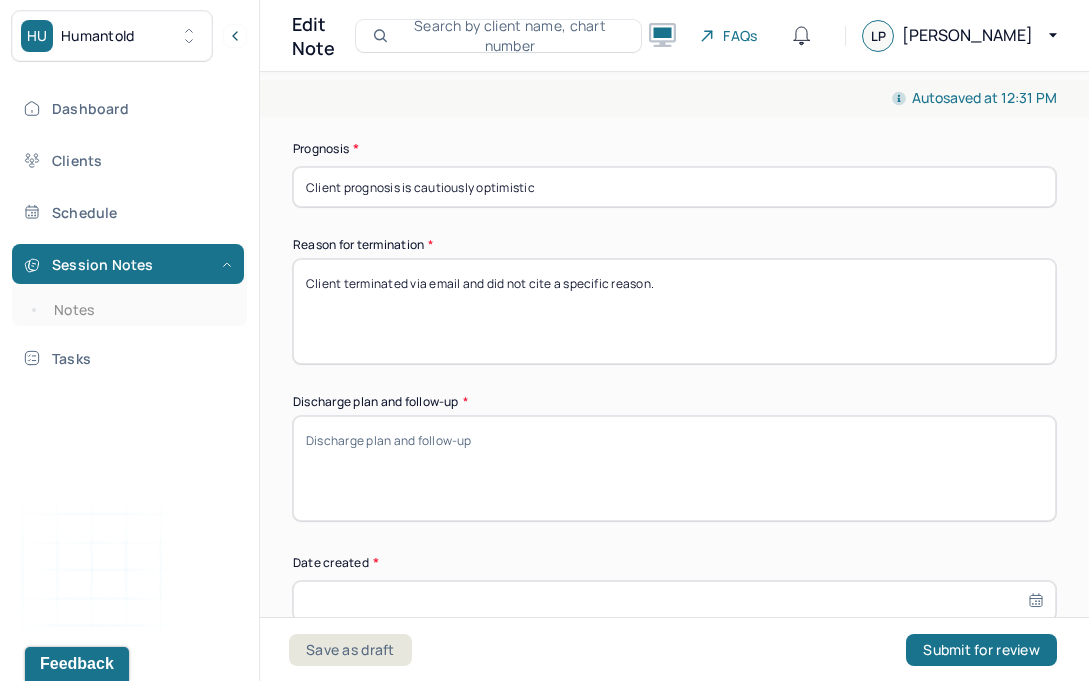 type on "Client prognosis is cautiously optimistic" 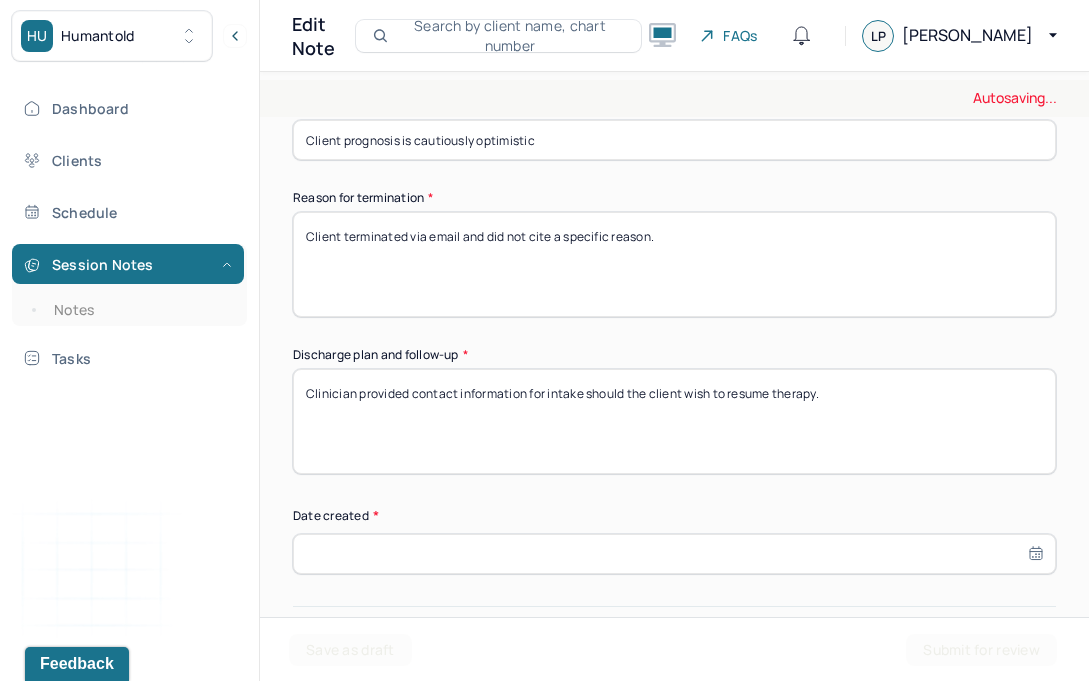 scroll, scrollTop: 1606, scrollLeft: 0, axis: vertical 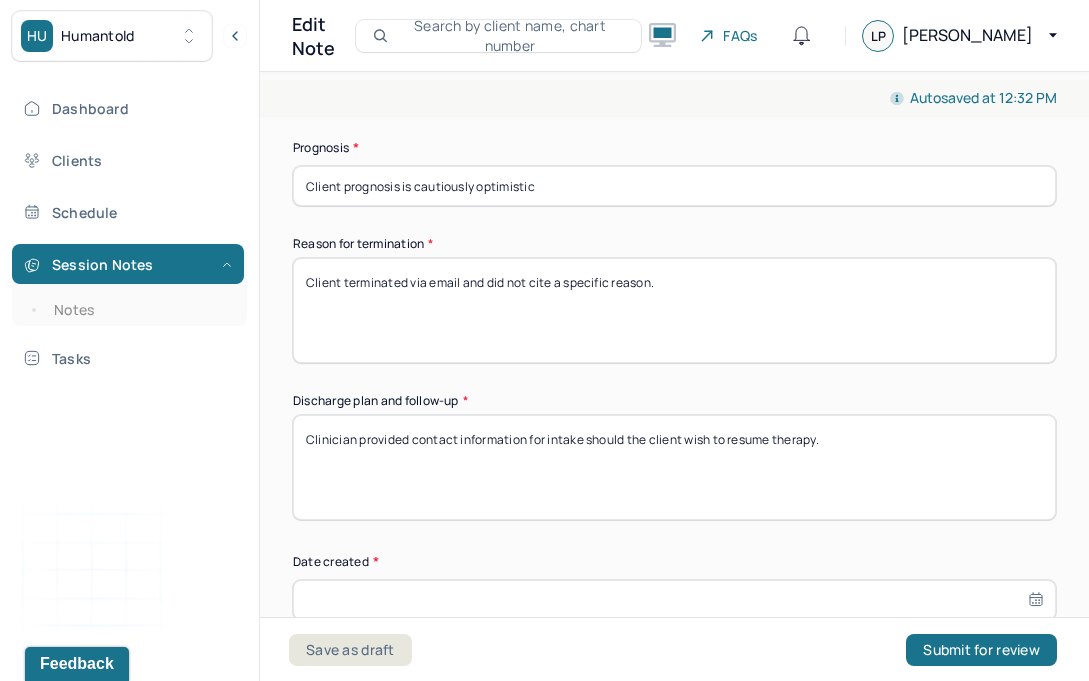 type on "Clinician provided contact information for intake should the client wish to resume therapy." 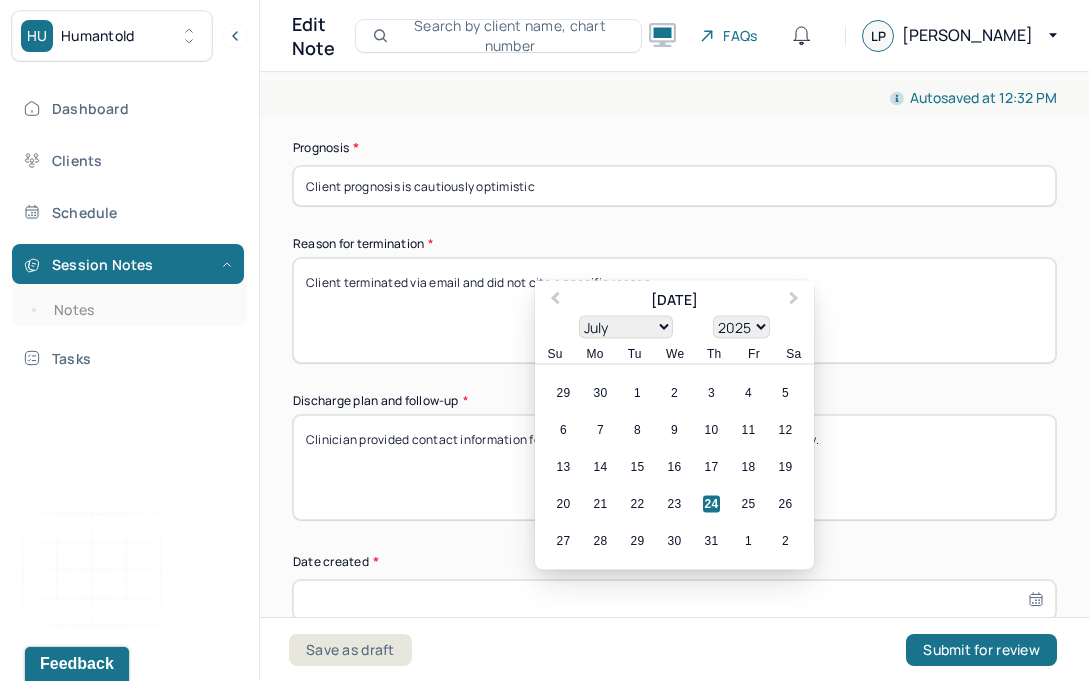 click at bounding box center [674, 600] 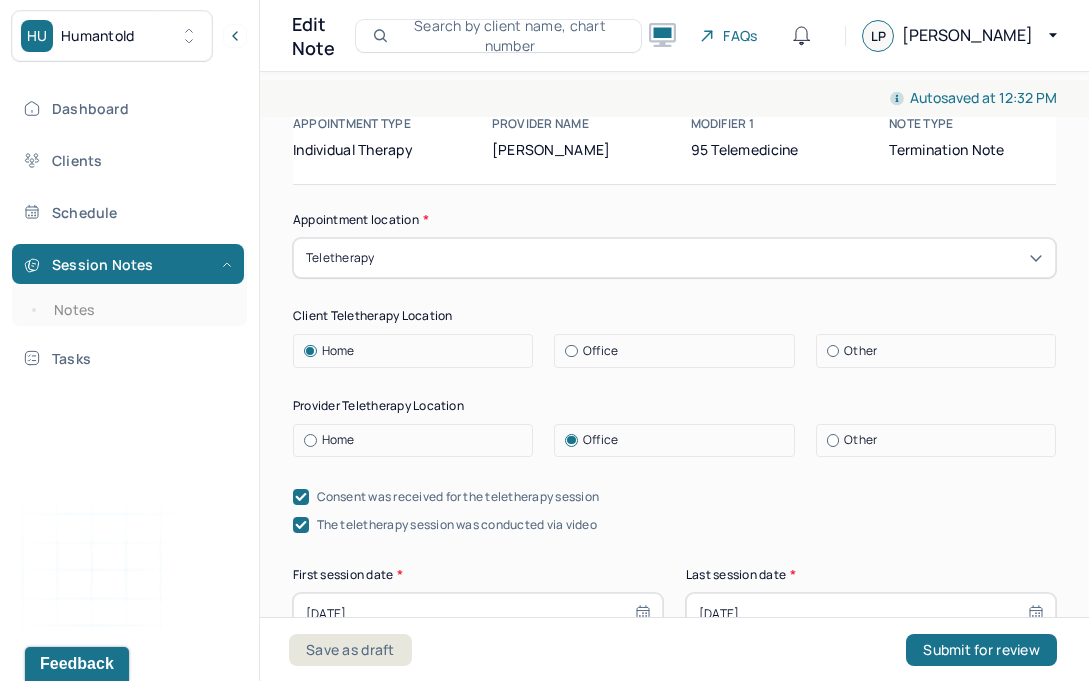 scroll, scrollTop: 0, scrollLeft: 0, axis: both 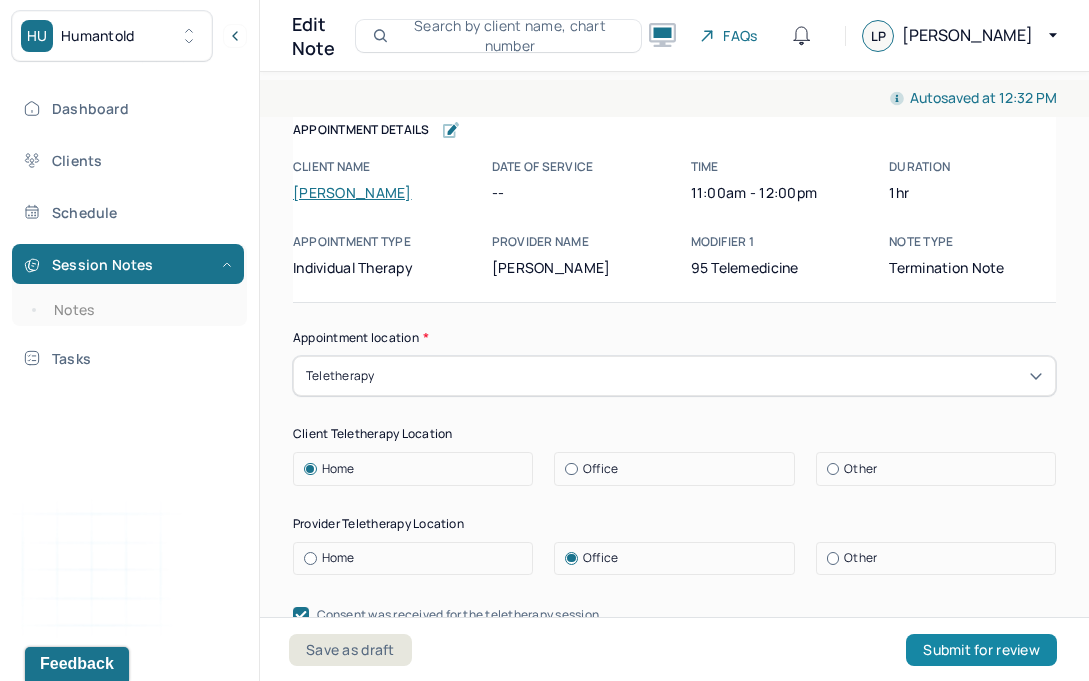 click on "Submit for review" at bounding box center [981, 650] 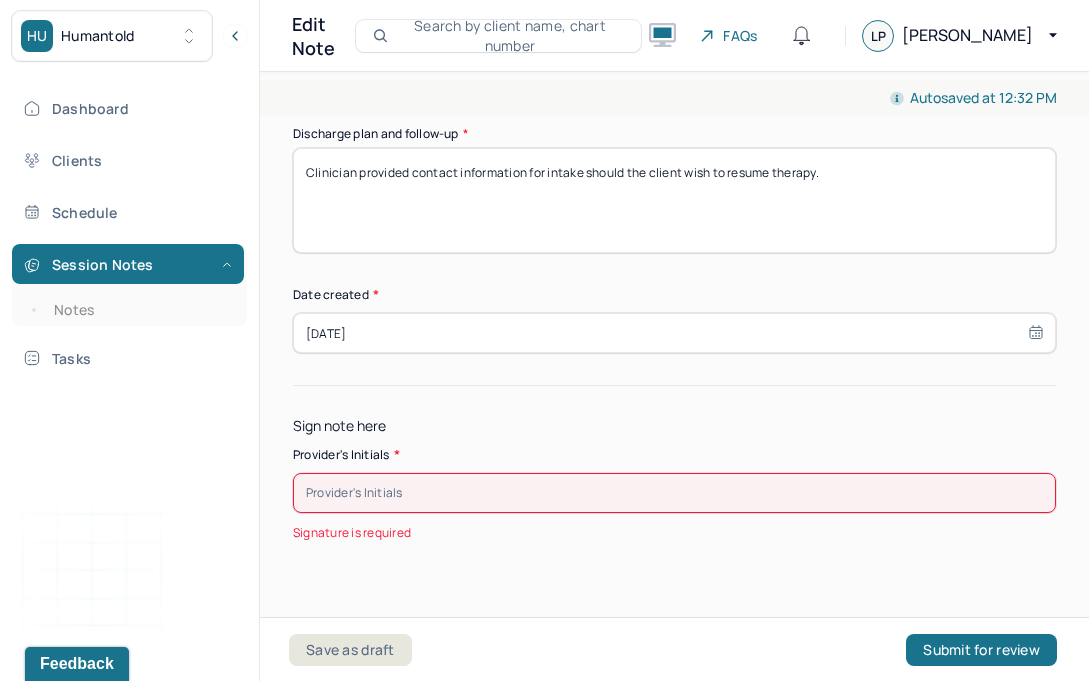 scroll, scrollTop: 1915, scrollLeft: 0, axis: vertical 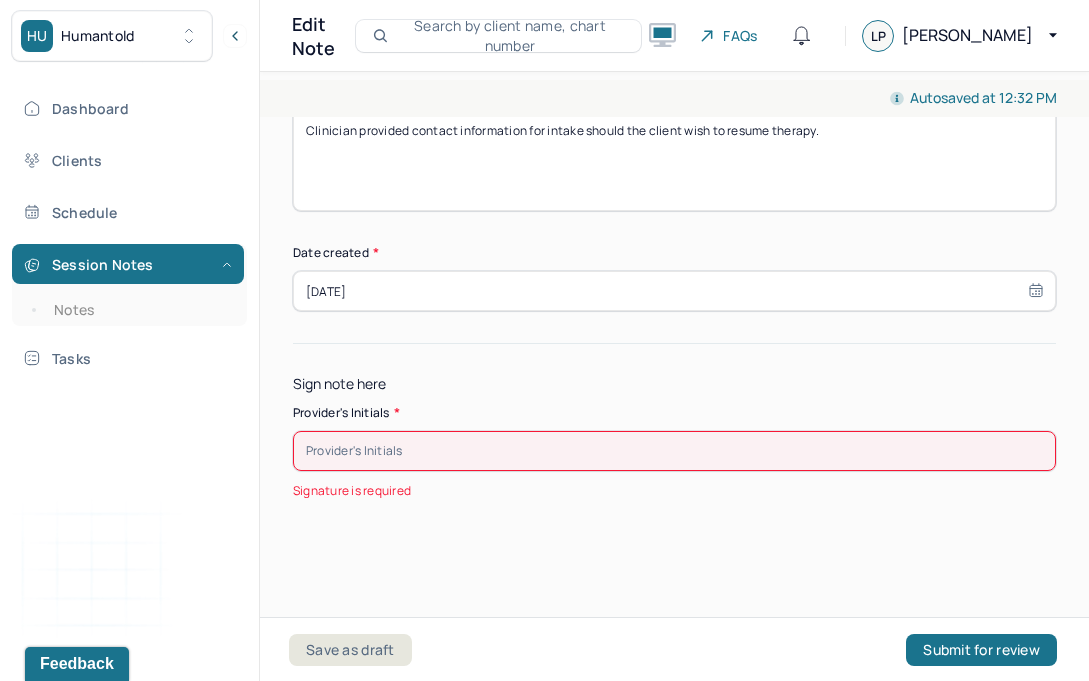 click at bounding box center (674, 451) 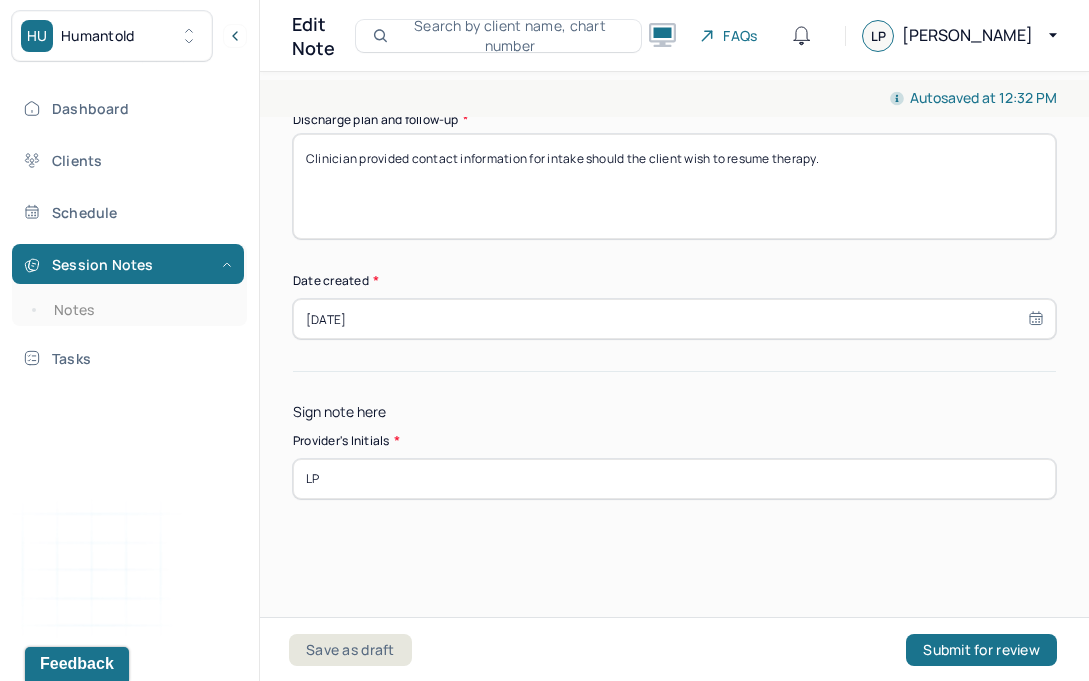 scroll, scrollTop: 1883, scrollLeft: 0, axis: vertical 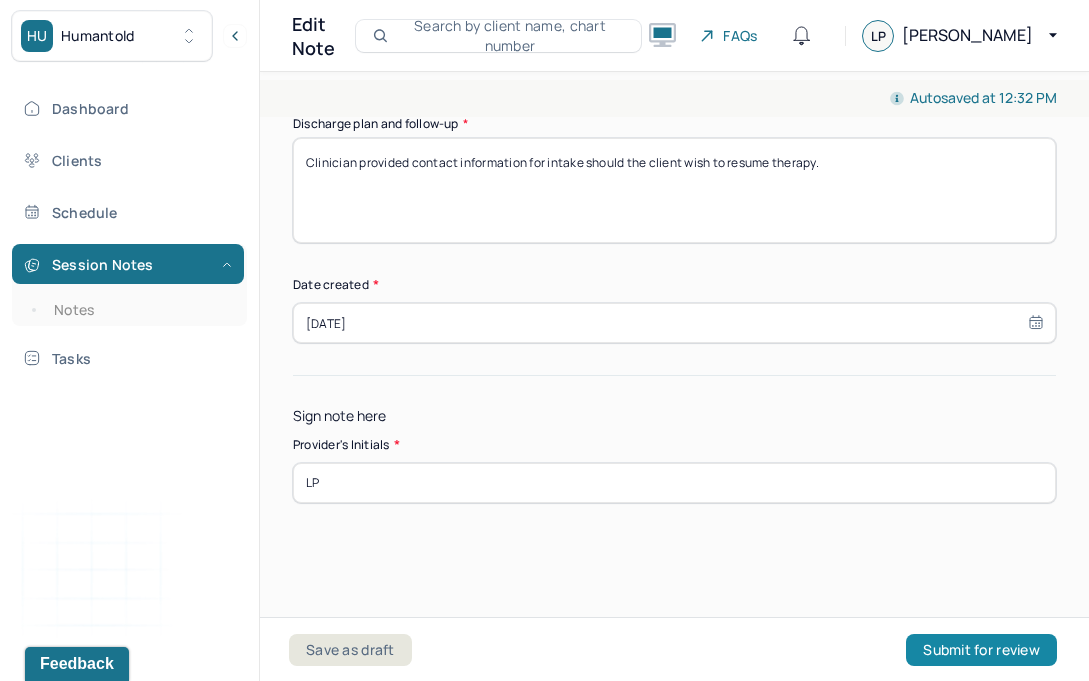 type on "LP" 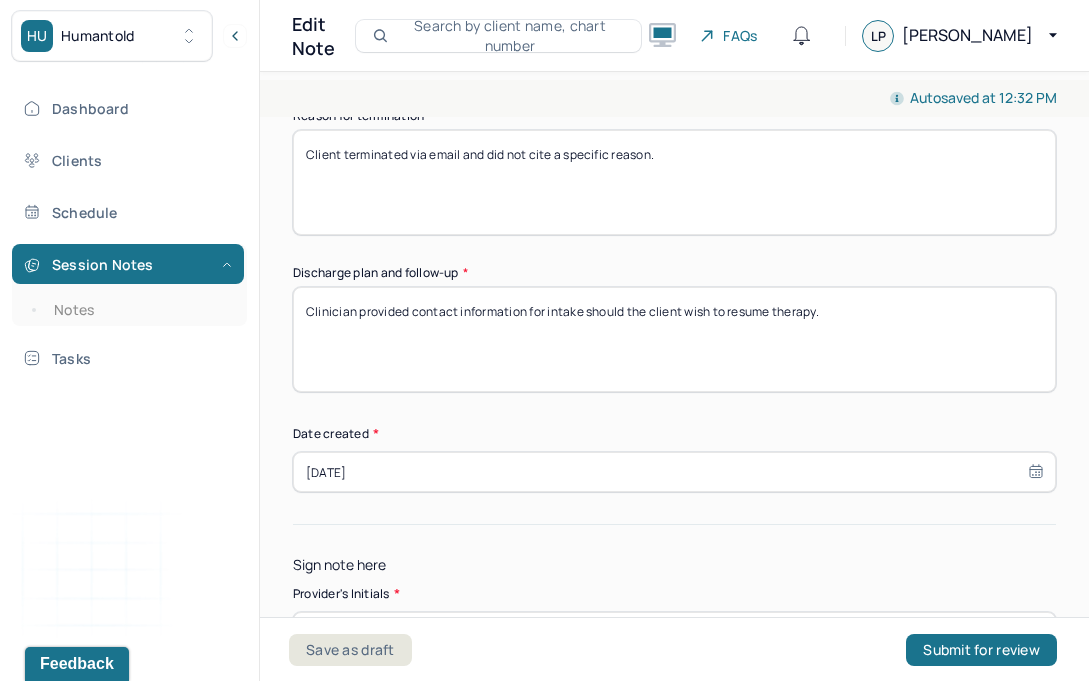 scroll, scrollTop: 1883, scrollLeft: 0, axis: vertical 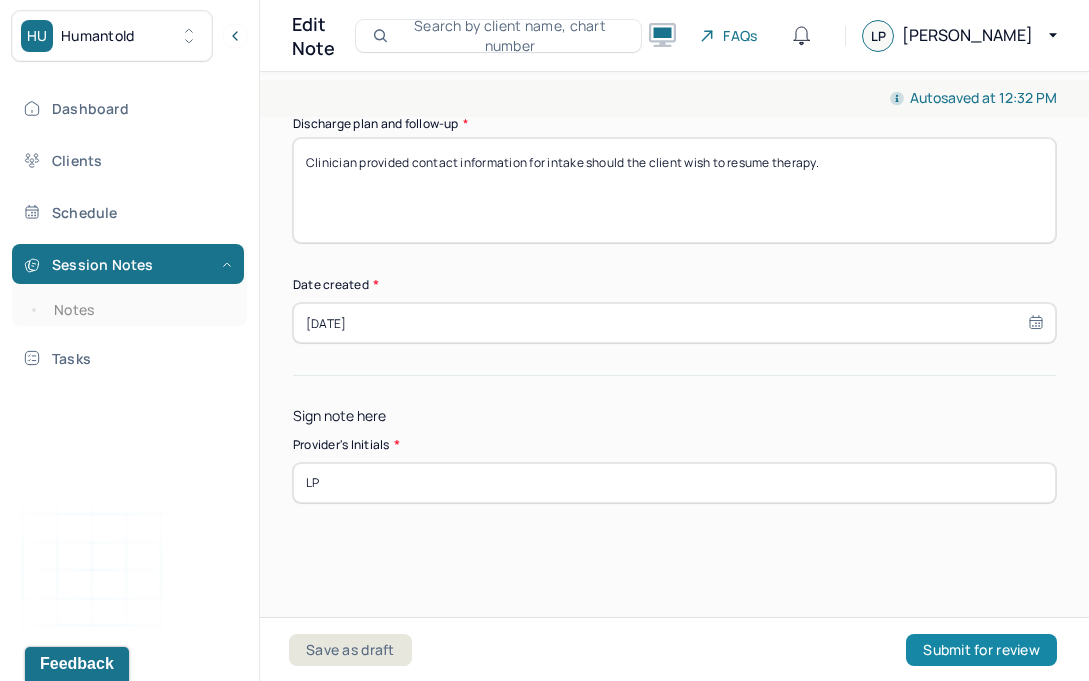 click on "Submit for review" at bounding box center (981, 650) 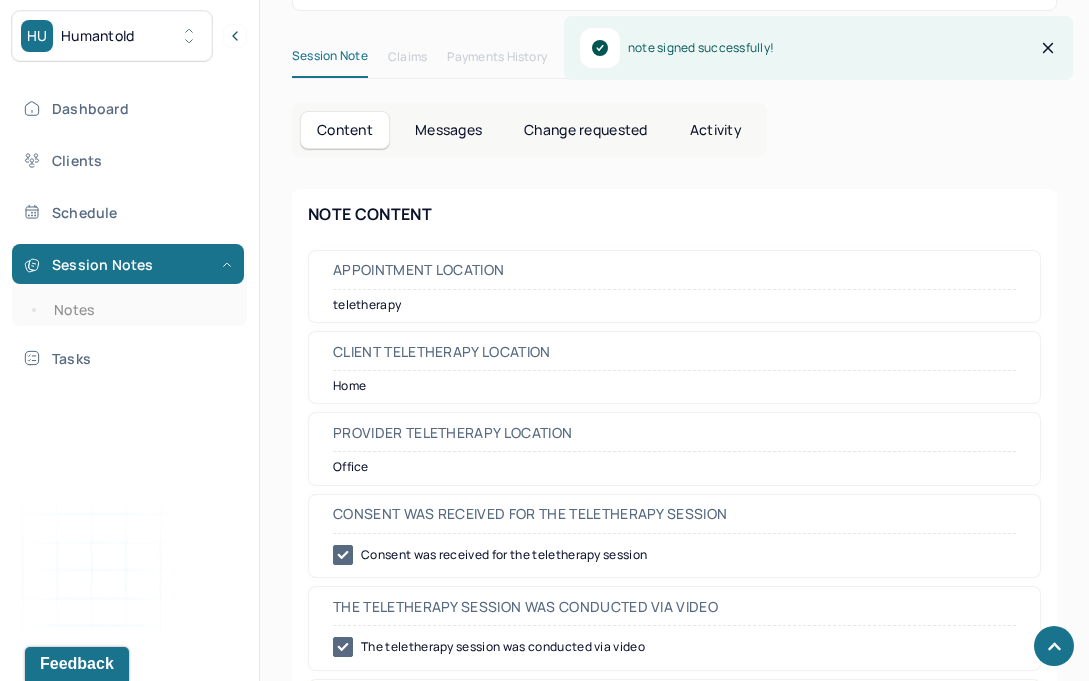 scroll, scrollTop: 1072, scrollLeft: 0, axis: vertical 